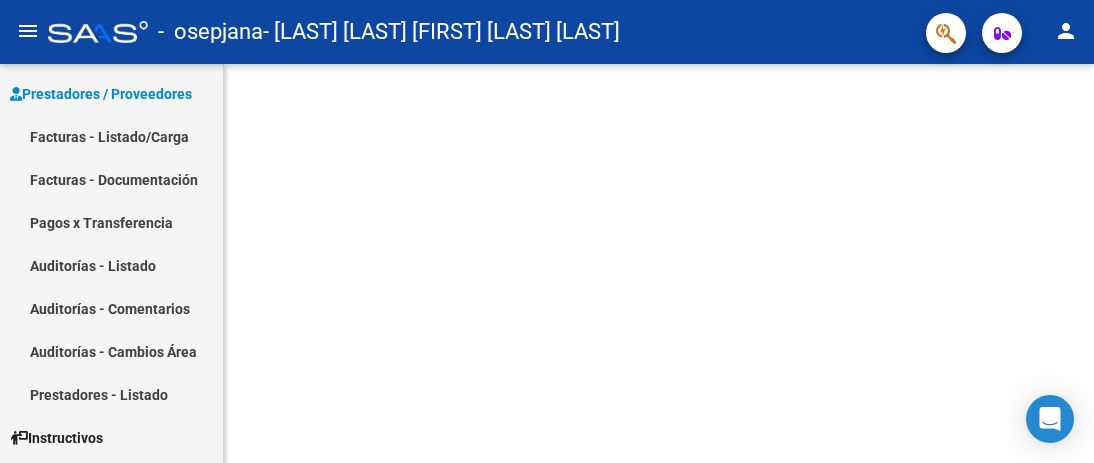 scroll, scrollTop: 0, scrollLeft: 0, axis: both 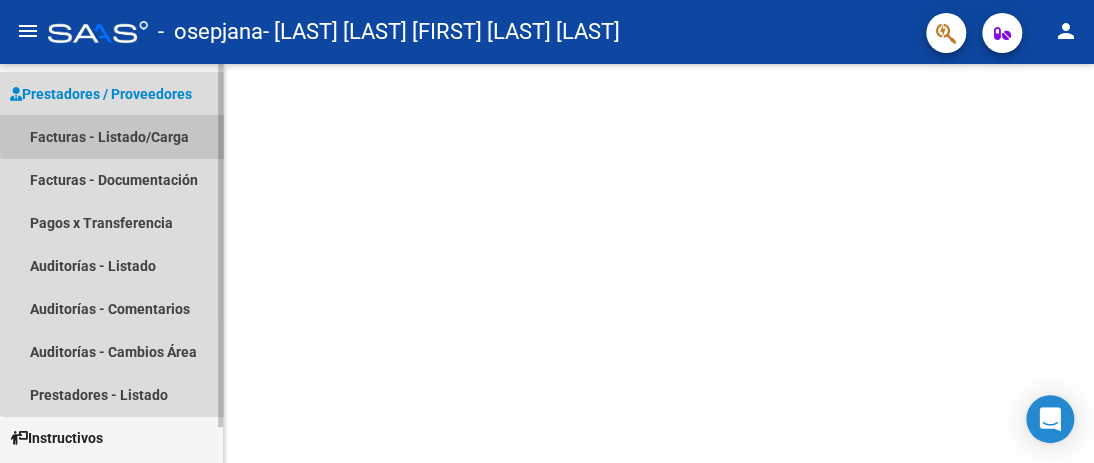 click on "Facturas - Listado/Carga" at bounding box center (111, 136) 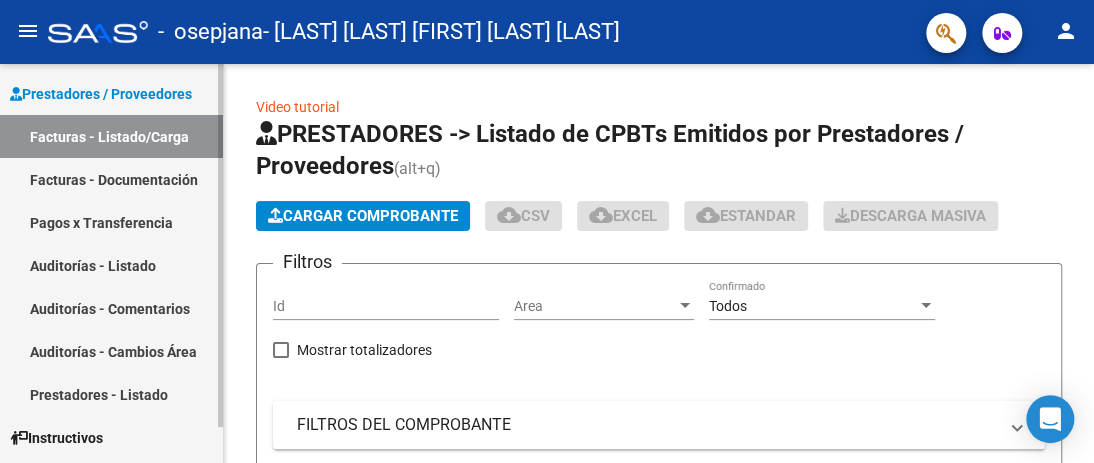 click on "Cargar Comprobante" 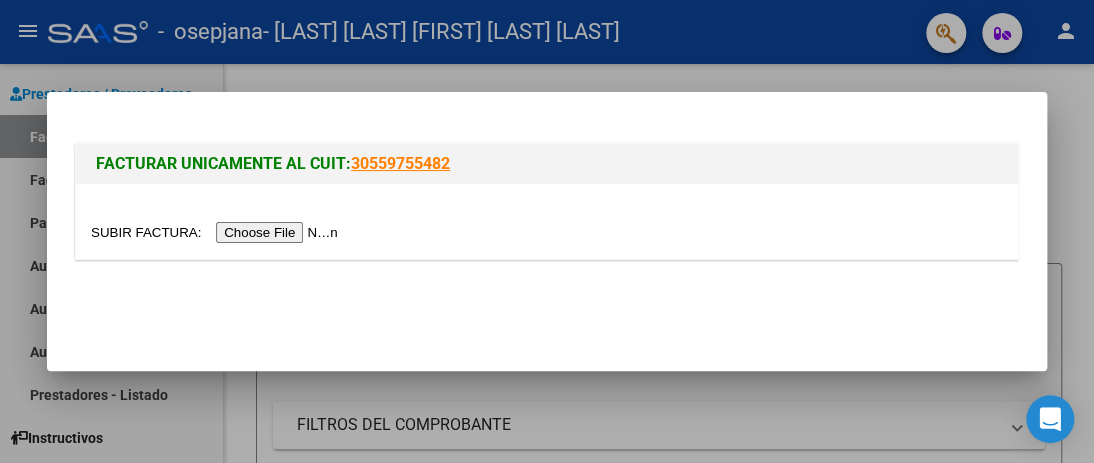 click at bounding box center [217, 232] 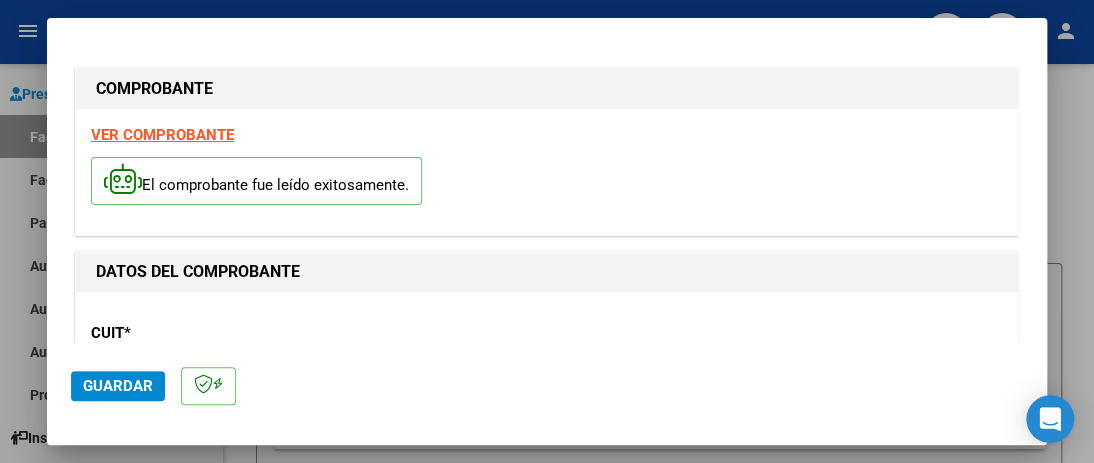 scroll, scrollTop: 263, scrollLeft: 0, axis: vertical 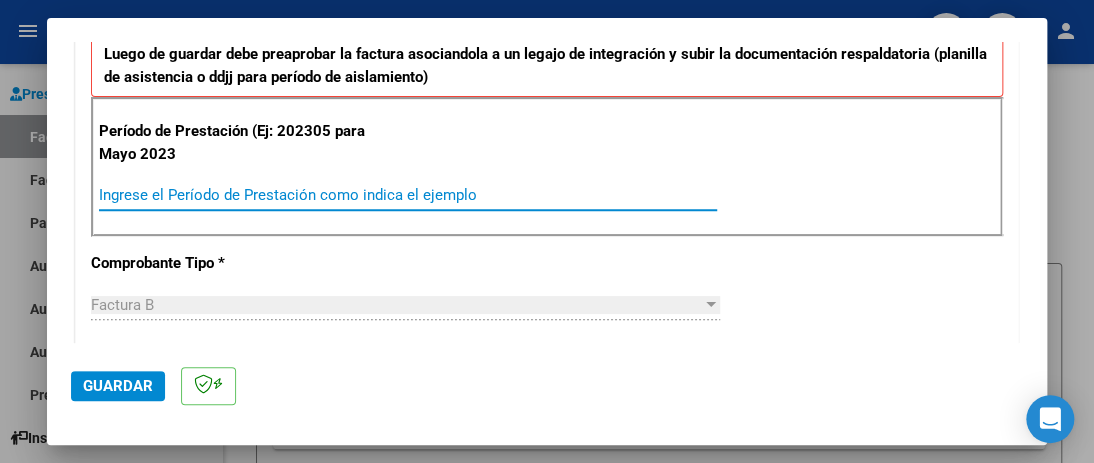 click on "Ingrese el Período de Prestación como indica el ejemplo" at bounding box center [408, 195] 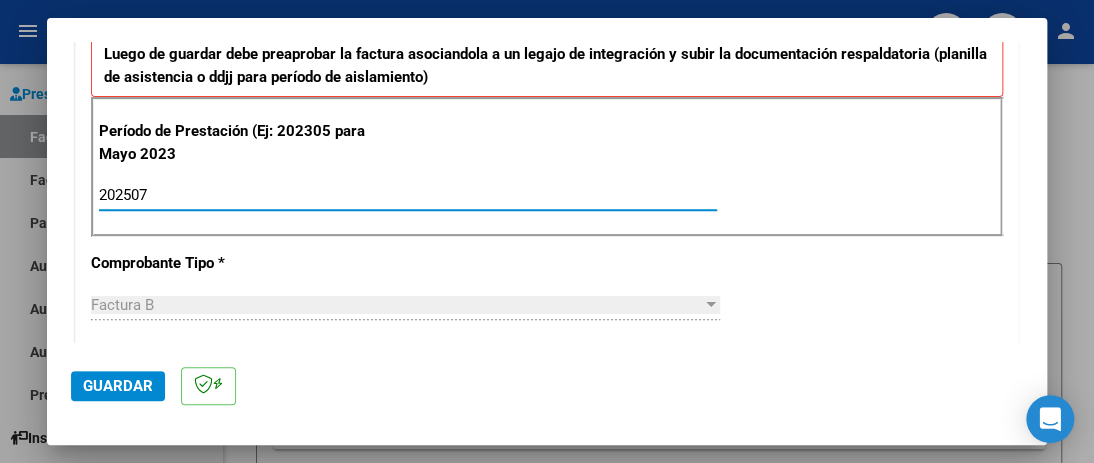 type on "202507" 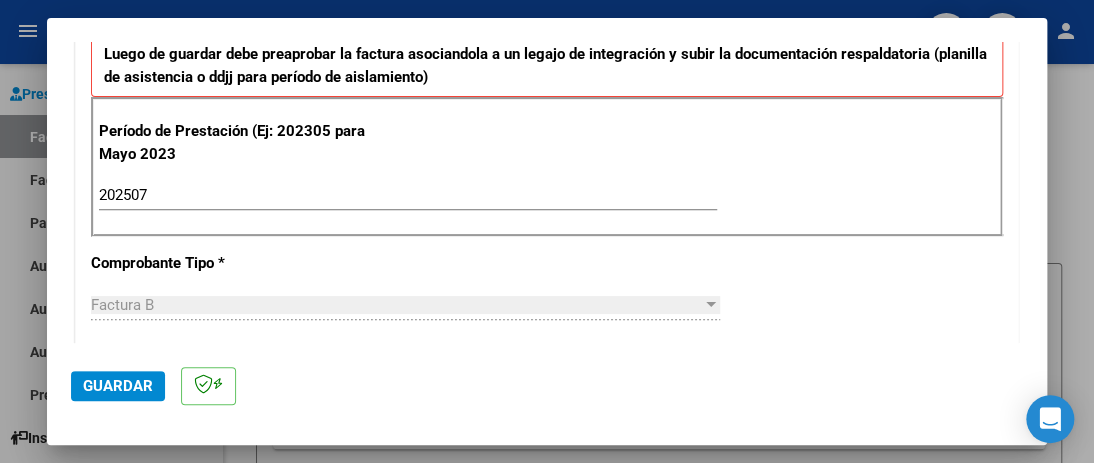 click on "COMPROBANTE VER COMPROBANTE          El comprobante fue leído exitosamente.  DATOS DEL COMPROBANTE CUIT  *   27-23902632-5 Ingresar CUIT  ANALISIS PRESTADOR  Area destinado * Integración Seleccionar Area Luego de guardar debe preaprobar la factura asociandola a un legajo de integración y subir la documentación respaldatoria (planilla de asistencia o ddjj para período de aislamiento)  Período de Prestación (Ej: 202305 para Mayo 2023    202507 Ingrese el Período de Prestación como indica el ejemplo   Comprobante Tipo * Factura B Seleccionar Tipo Punto de Venta  *   4 Ingresar el Nro.  Número  *   2524 Ingresar el Nro.  Monto  *   $ 222.670,98 Ingresar el monto  Fecha del Cpbt.  *   2025-08-01 Ingresar la fecha  CAE / CAEA (no ingrese CAI)    75305201507730 Ingresar el CAE o CAEA (no ingrese CAI)  Fecha de Vencimiento    Ingresar la fecha  Ref. Externa    Ingresar la ref.  N° Liquidación    Ingresar el N° Liquidación  COMENTARIOS Comentarios del Prestador / Gerenciador:" at bounding box center (547, 192) 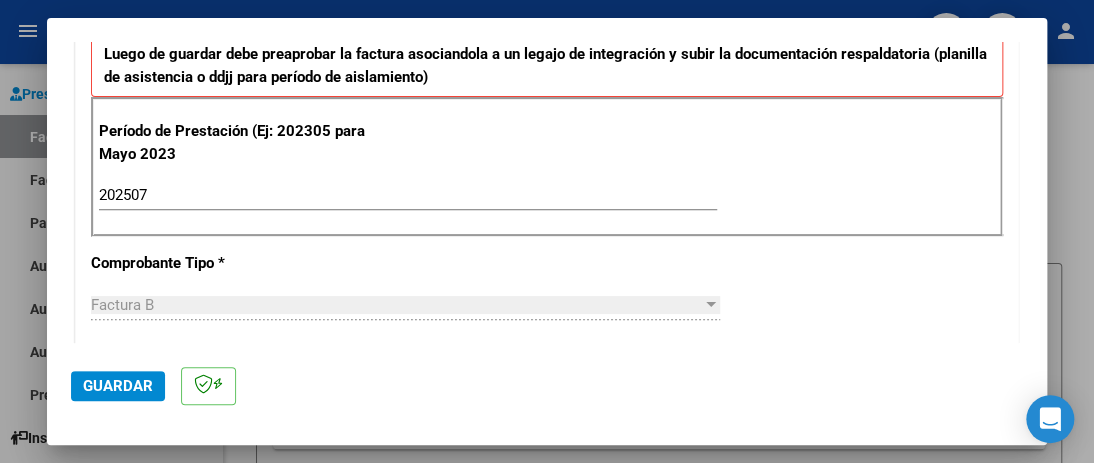 scroll, scrollTop: 789, scrollLeft: 0, axis: vertical 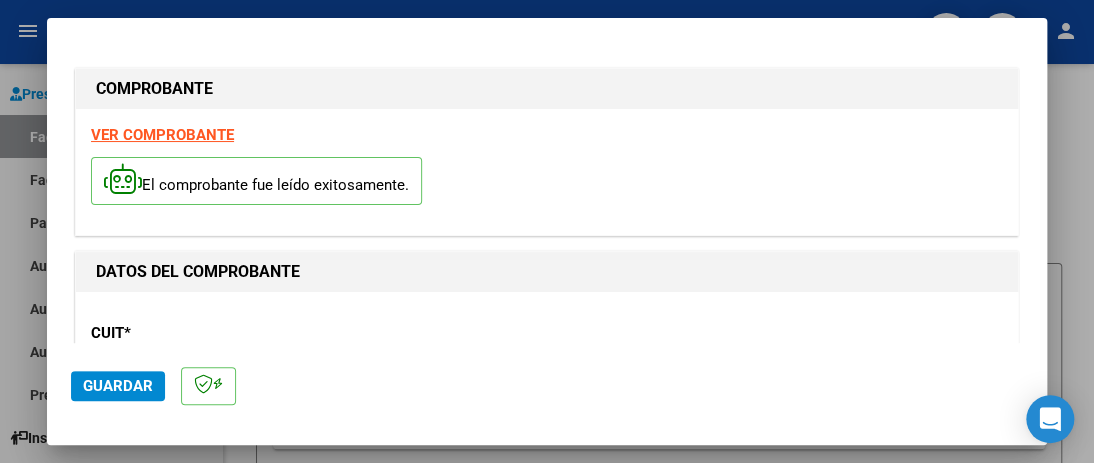 click on "VER COMPROBANTE" at bounding box center [162, 135] 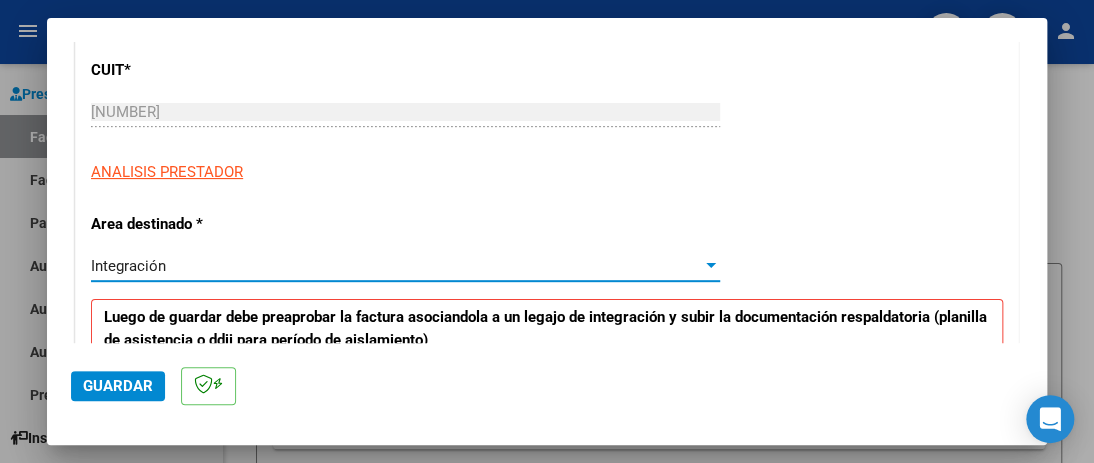 click at bounding box center [711, 265] 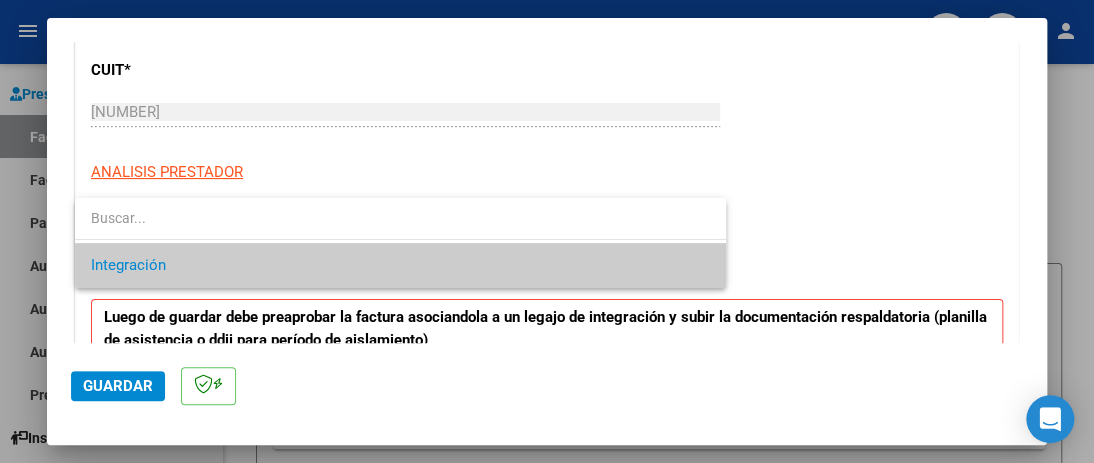 click at bounding box center [547, 231] 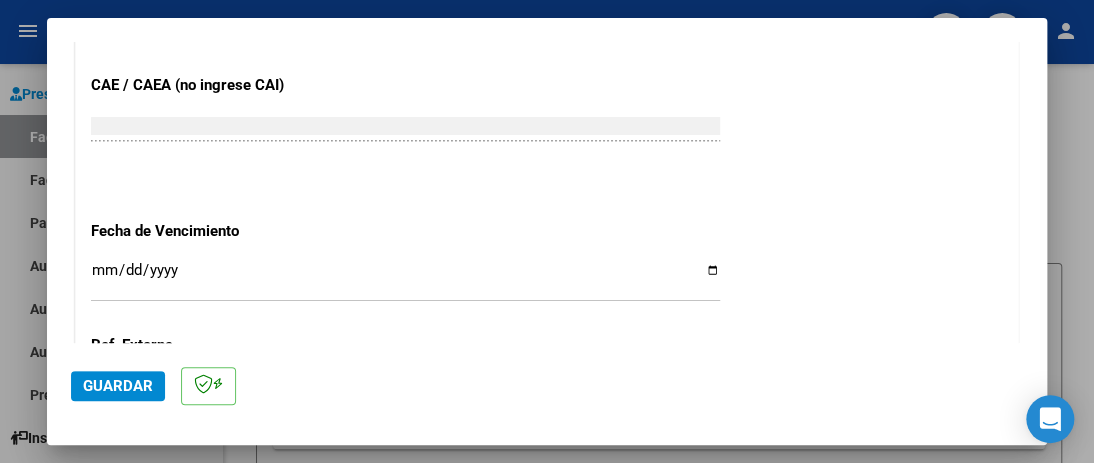scroll, scrollTop: 1263, scrollLeft: 0, axis: vertical 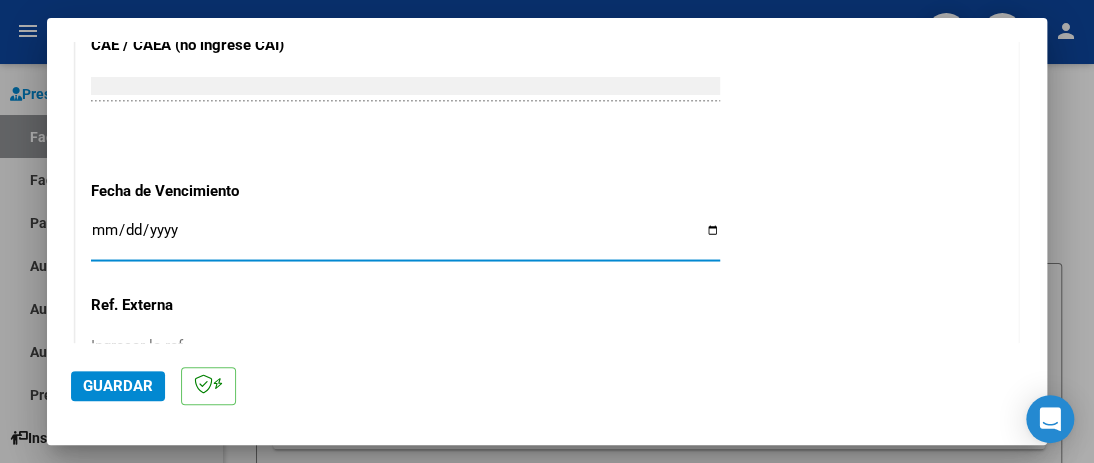 click on "Ingresar la fecha" at bounding box center [405, 238] 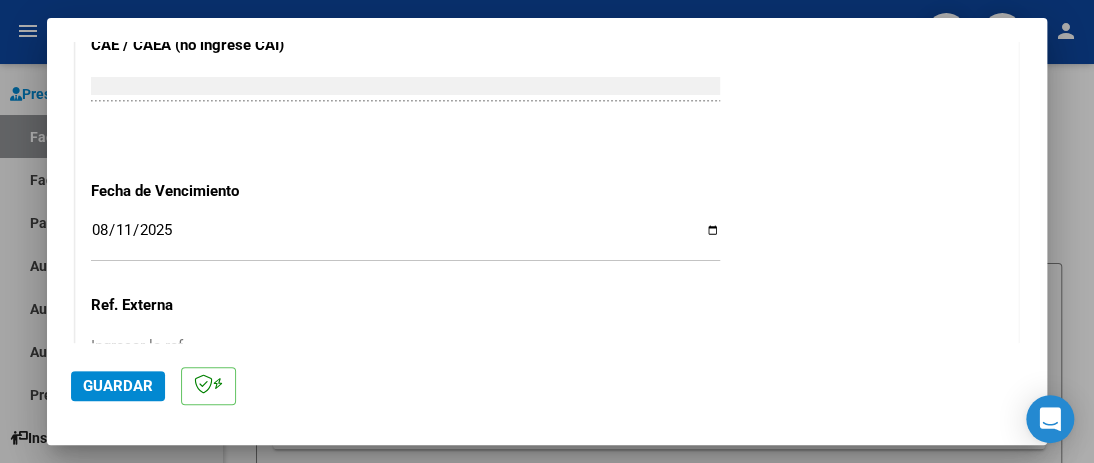click on "Ref. Externa" 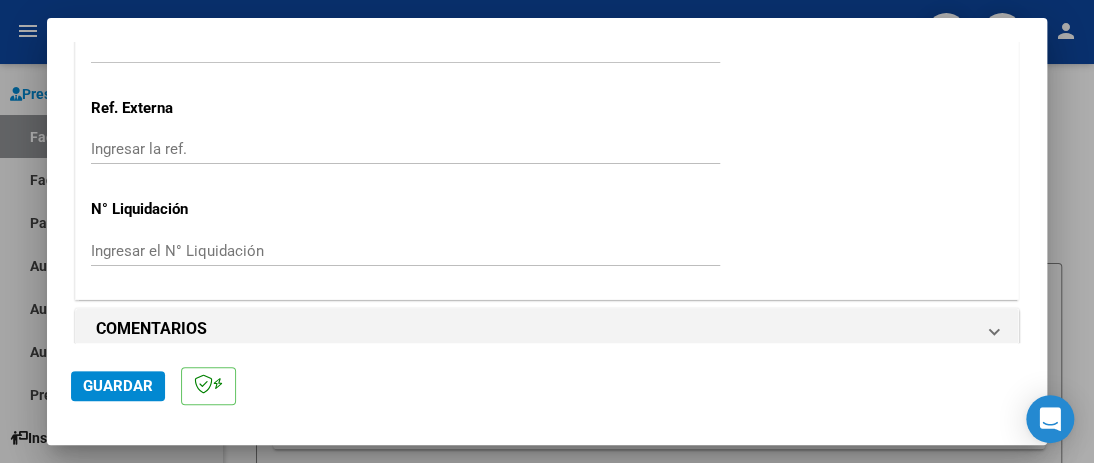 scroll, scrollTop: 1479, scrollLeft: 0, axis: vertical 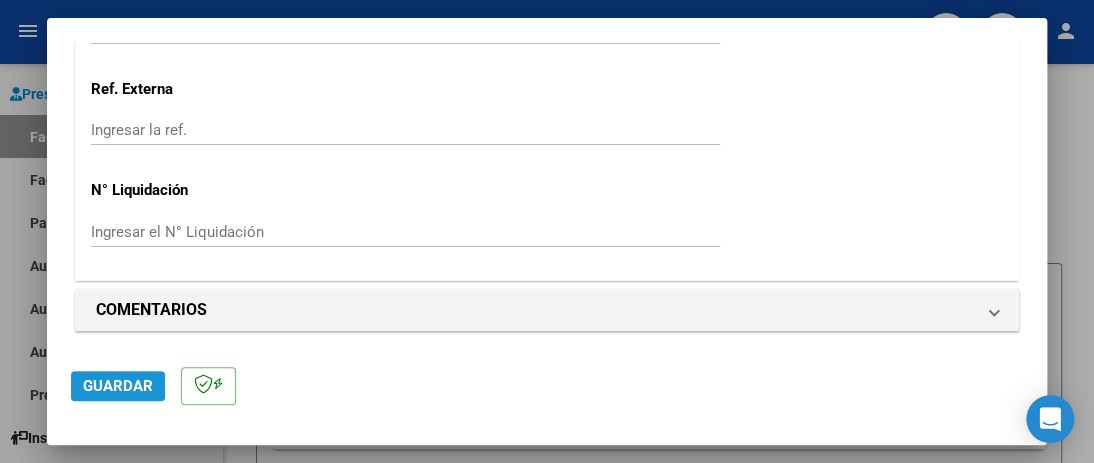 click on "Guardar" 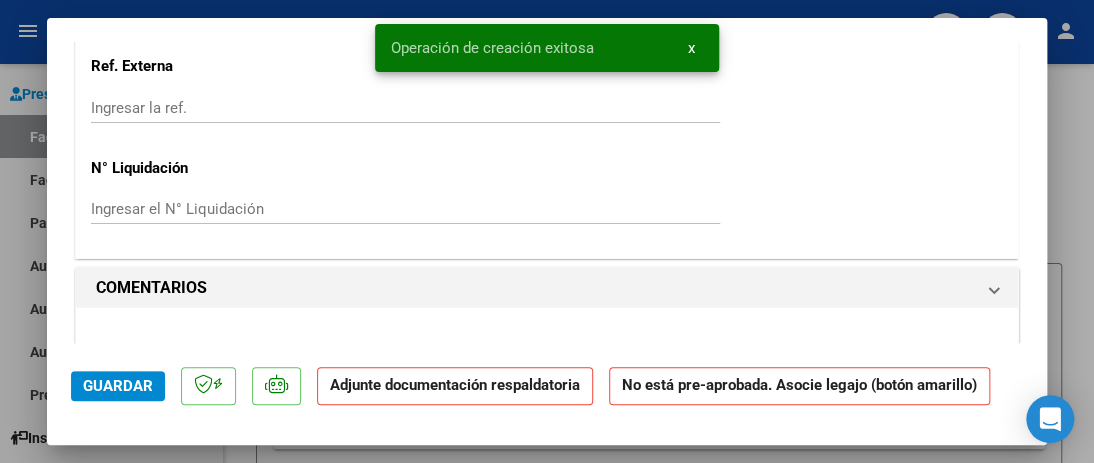 scroll, scrollTop: 0, scrollLeft: 0, axis: both 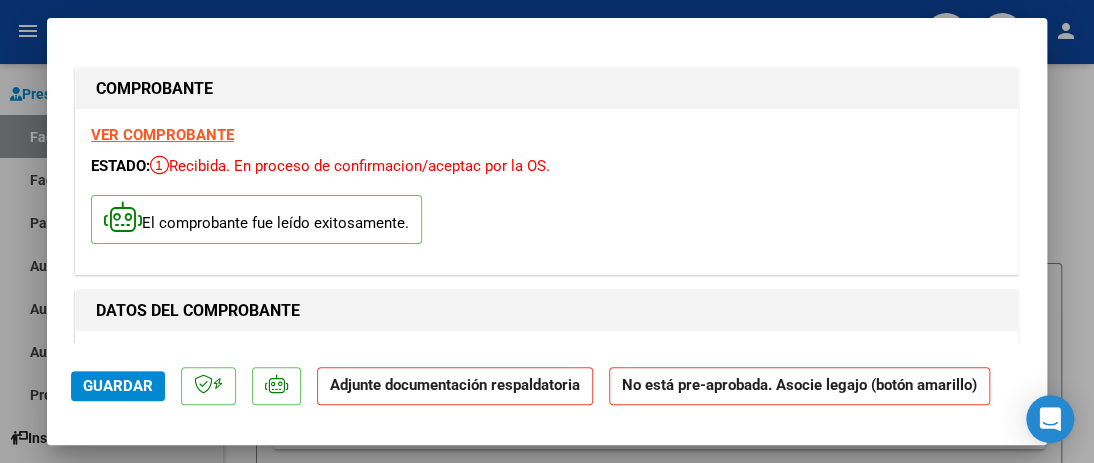 click on "Adjunte documentación respaldatoria" 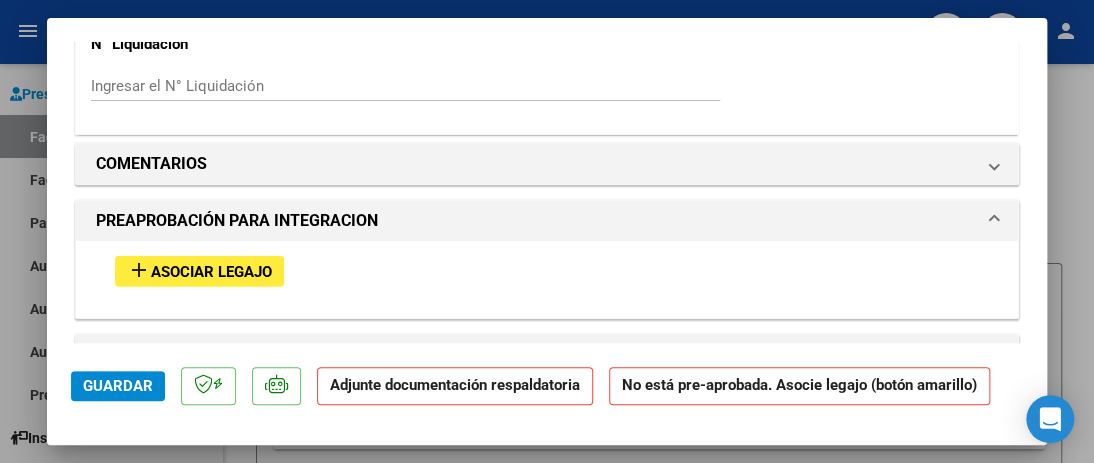 scroll, scrollTop: 1680, scrollLeft: 0, axis: vertical 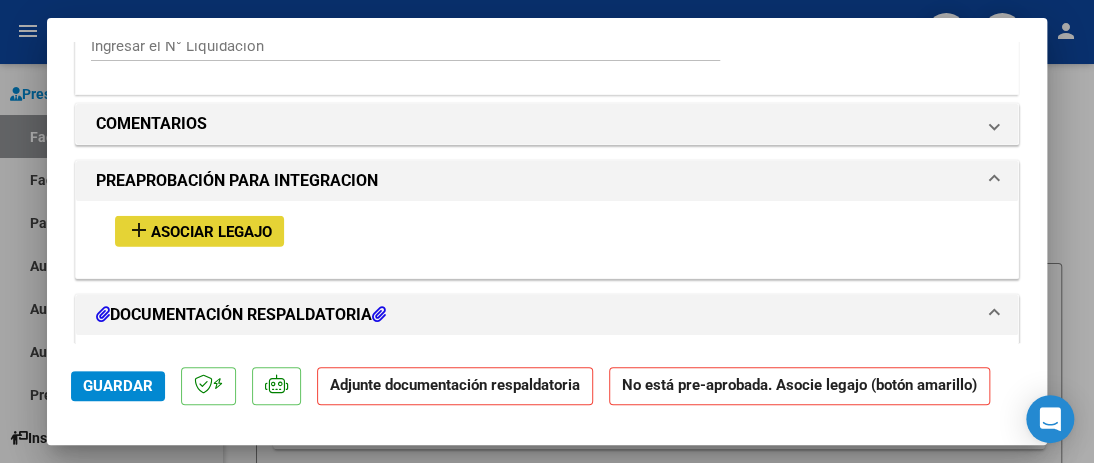 click on "Asociar Legajo" at bounding box center (211, 232) 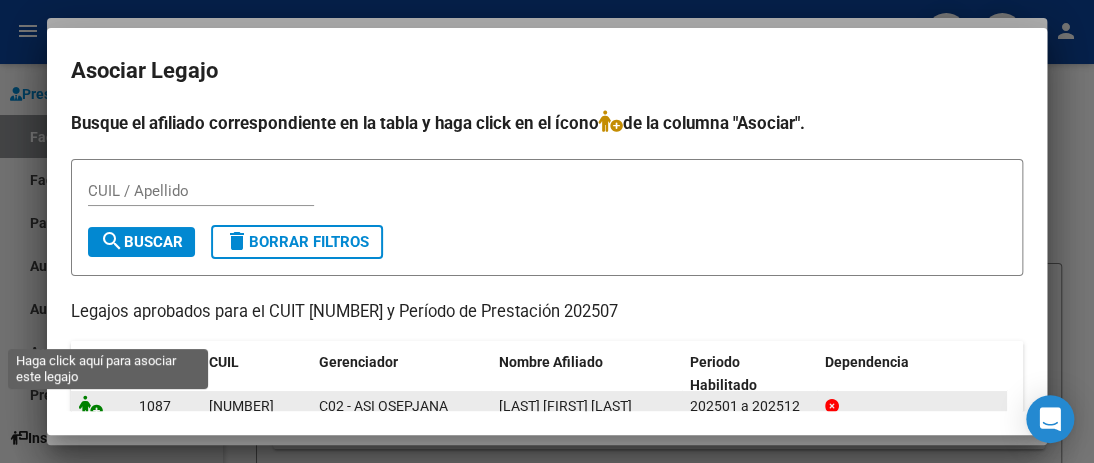 click 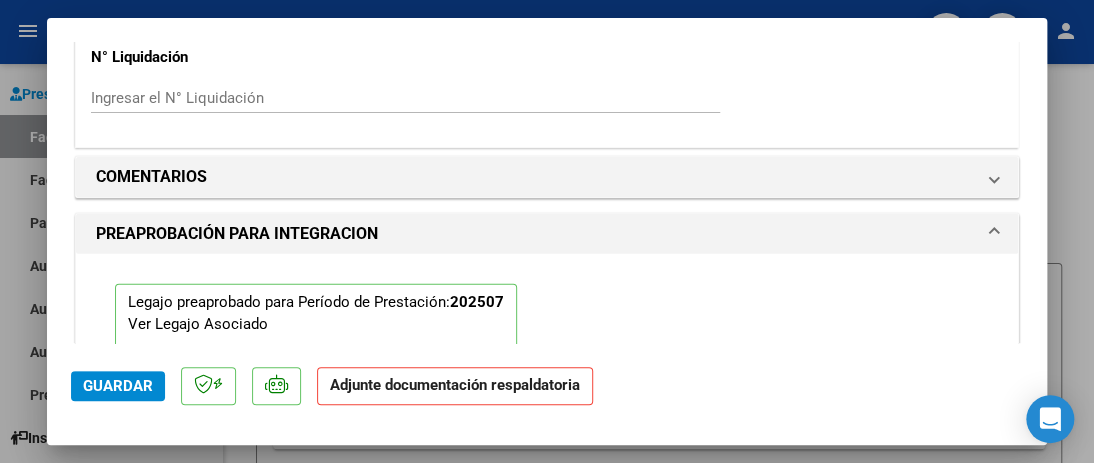 scroll, scrollTop: 1732, scrollLeft: 0, axis: vertical 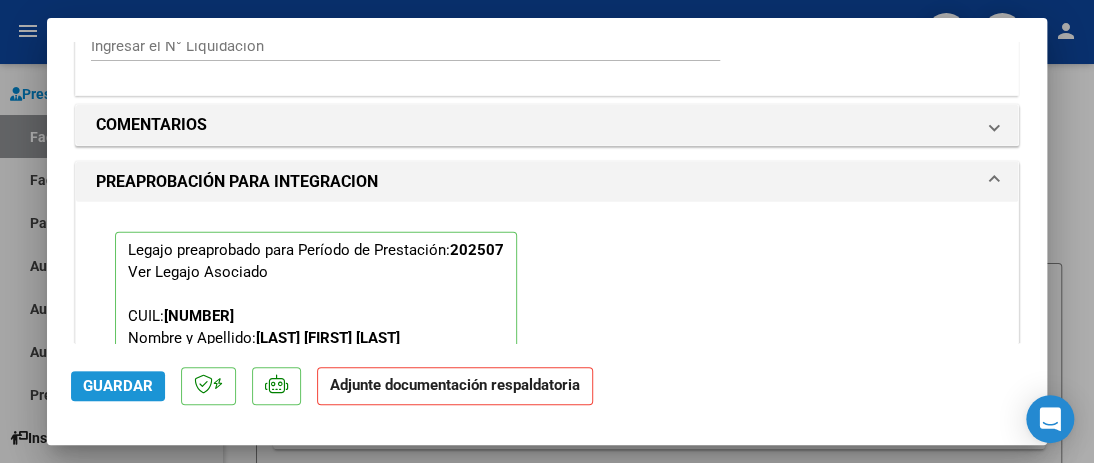 click on "Guardar" 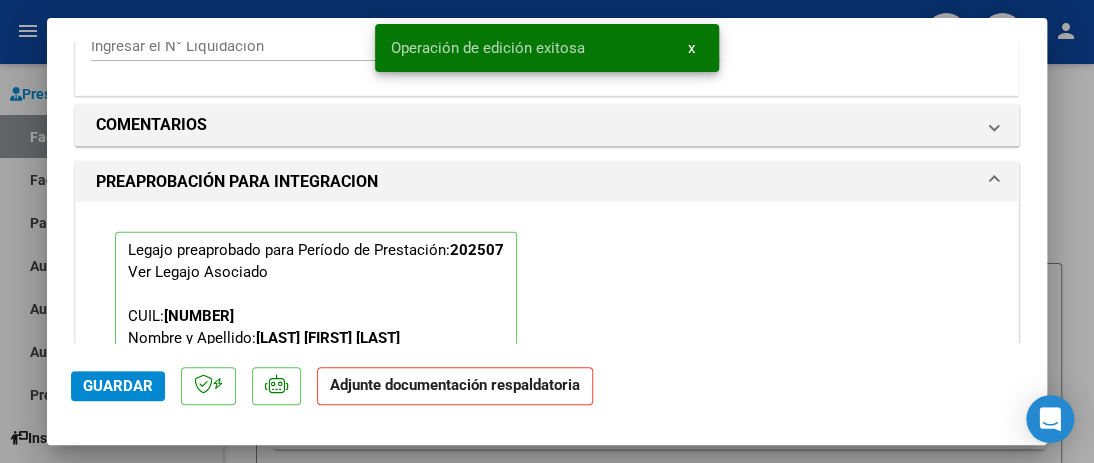 scroll, scrollTop: 1996, scrollLeft: 0, axis: vertical 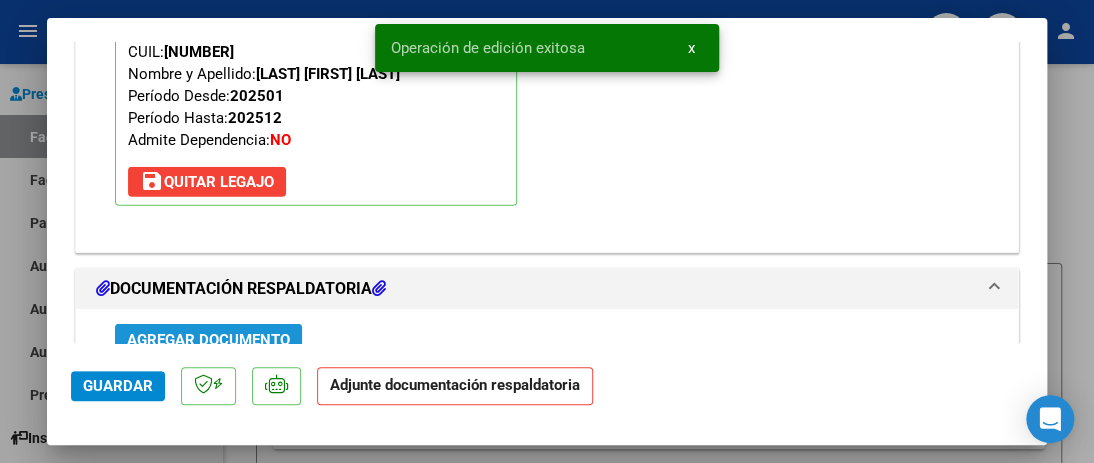 click on "Agregar Documento" at bounding box center (208, 339) 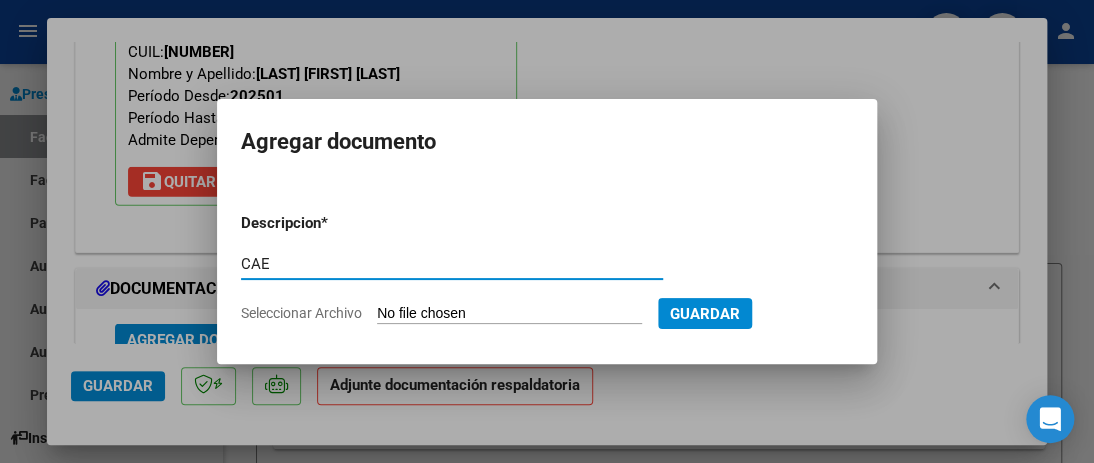 type on "CAE" 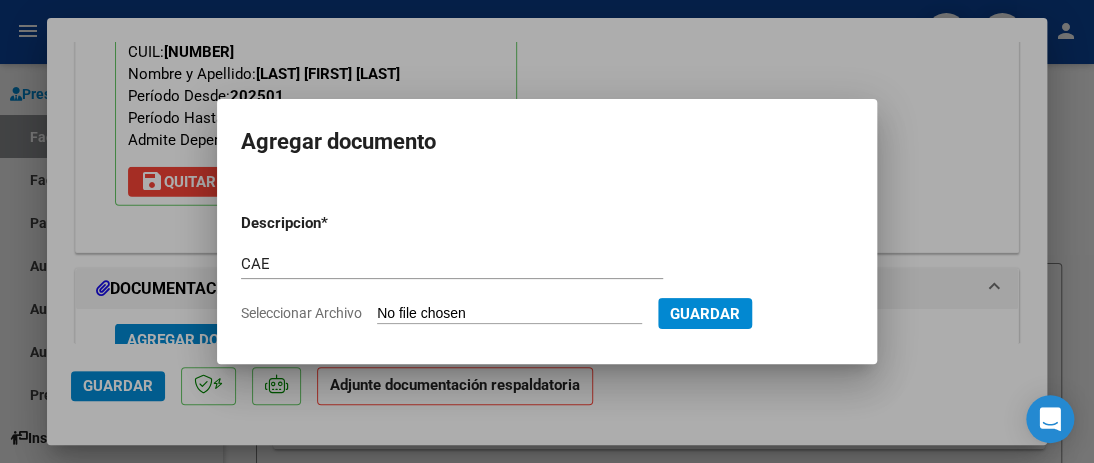 click on "Seleccionar Archivo" at bounding box center [509, 314] 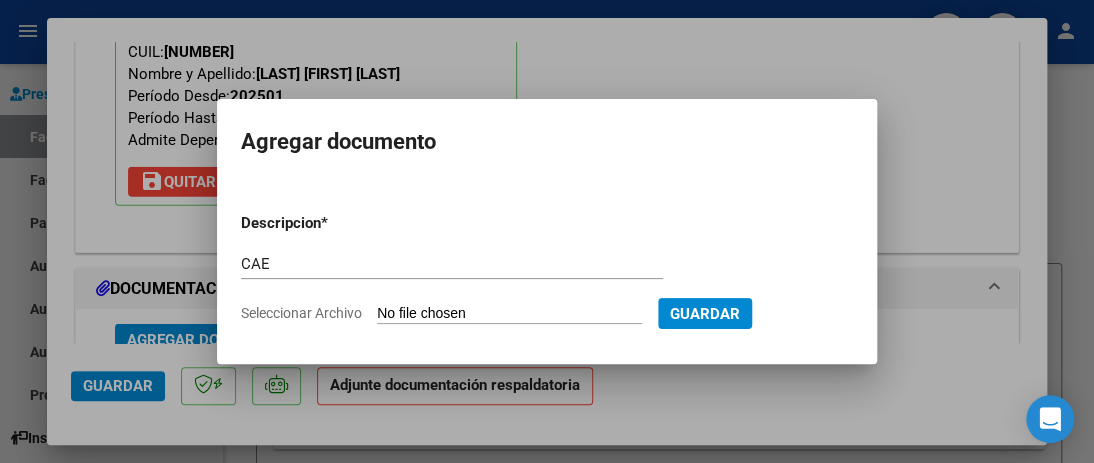 type on "C:\fakepath\Sandoval, Ián - CAE Julio 2025.pdf" 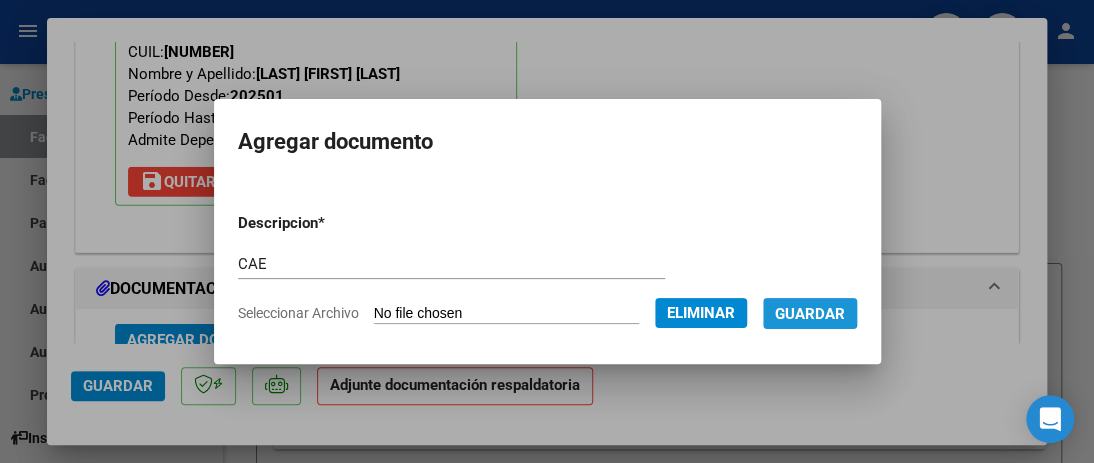 click on "Guardar" at bounding box center [810, 314] 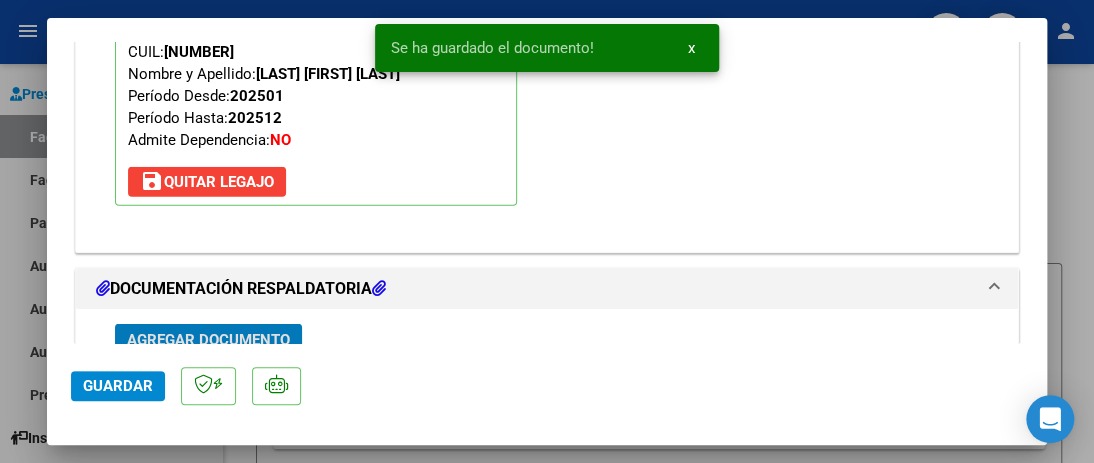 scroll, scrollTop: 2004, scrollLeft: 0, axis: vertical 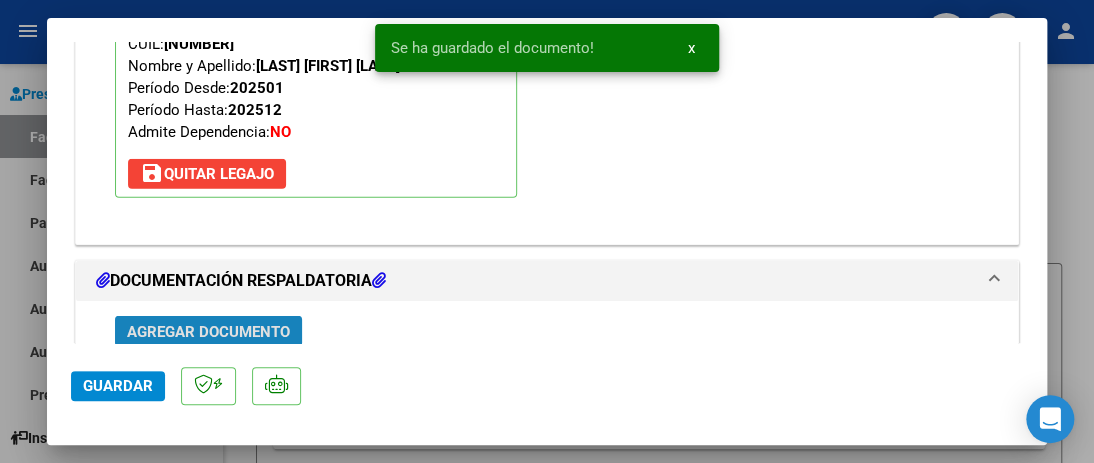 click on "Agregar Documento" at bounding box center [208, 332] 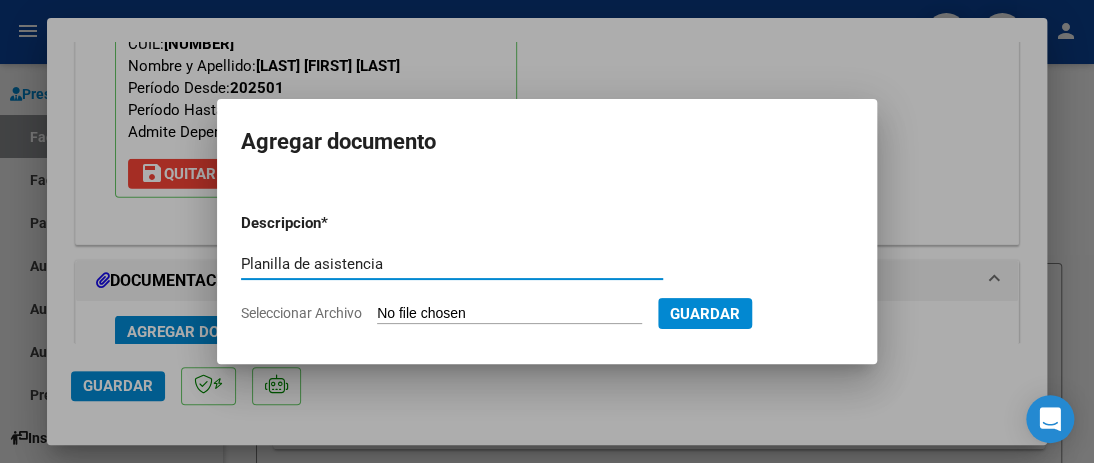 type on "Planilla de asistencia" 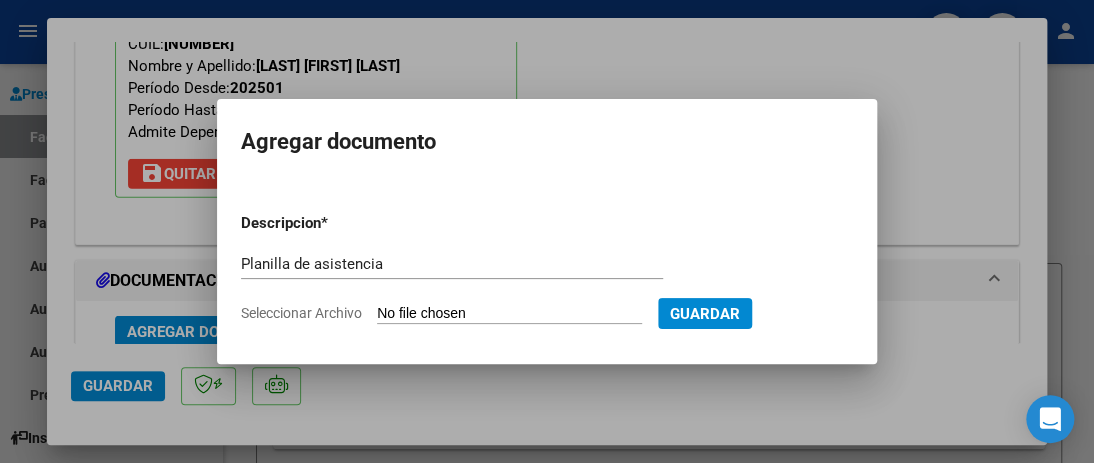 click on "Seleccionar Archivo" at bounding box center (509, 314) 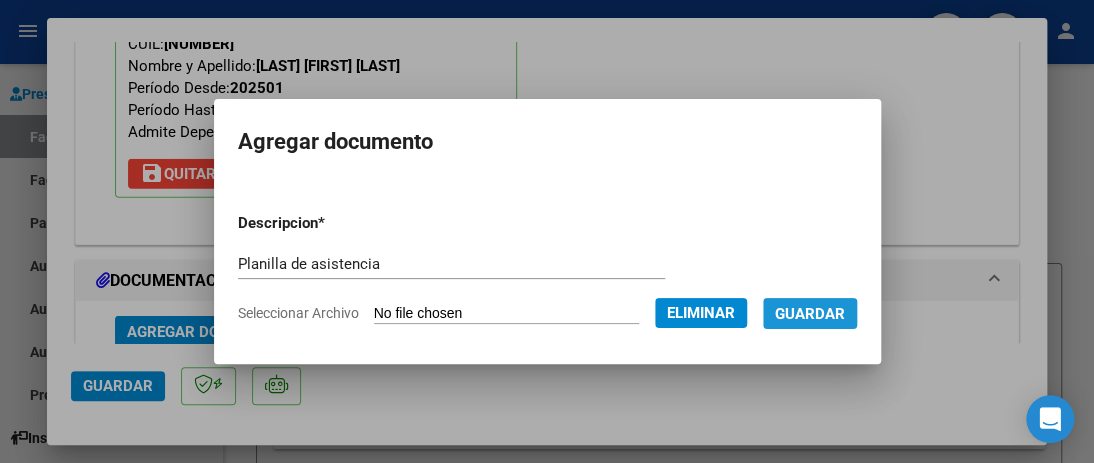 click on "Guardar" at bounding box center [810, 314] 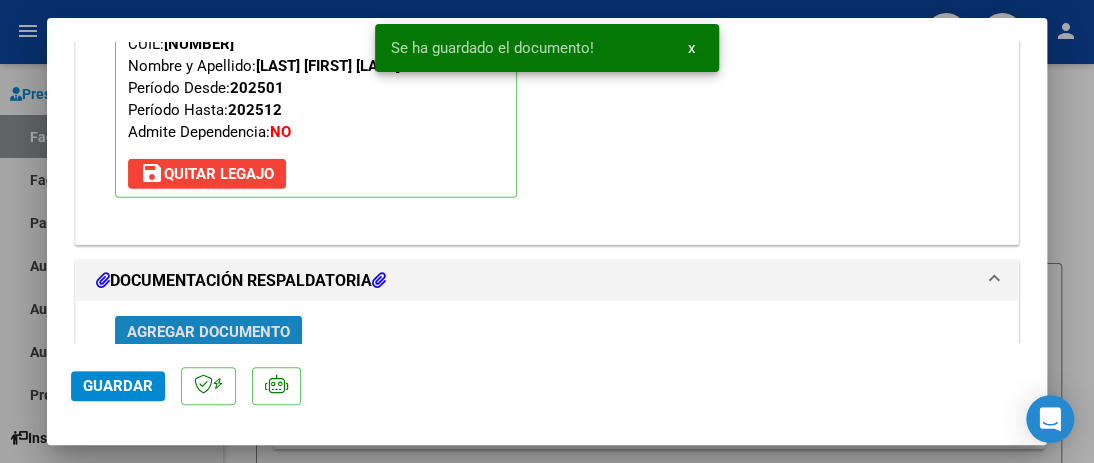 click on "Agregar Documento" at bounding box center [208, 332] 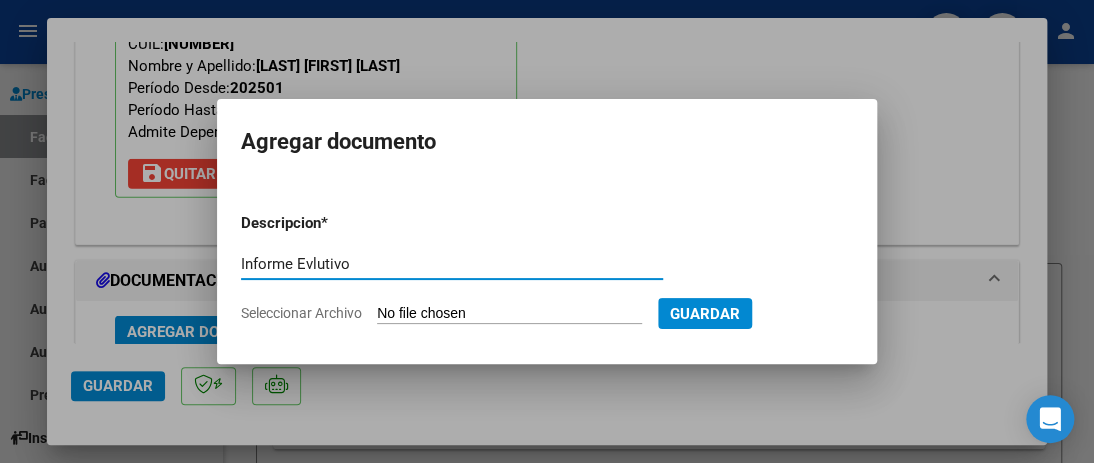 click on "Informe Evlutivo" at bounding box center (452, 264) 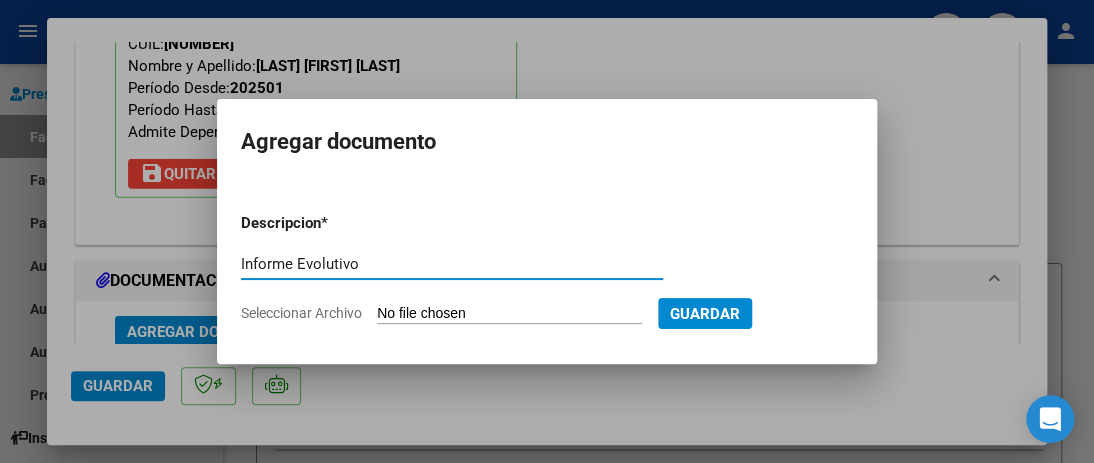 type on "Informe Evolutivo" 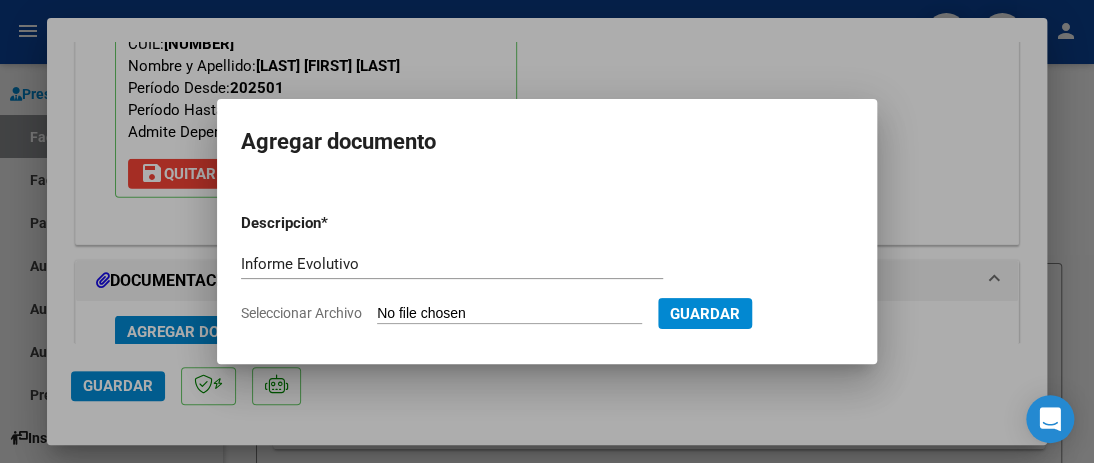 click on "Seleccionar Archivo" at bounding box center (509, 314) 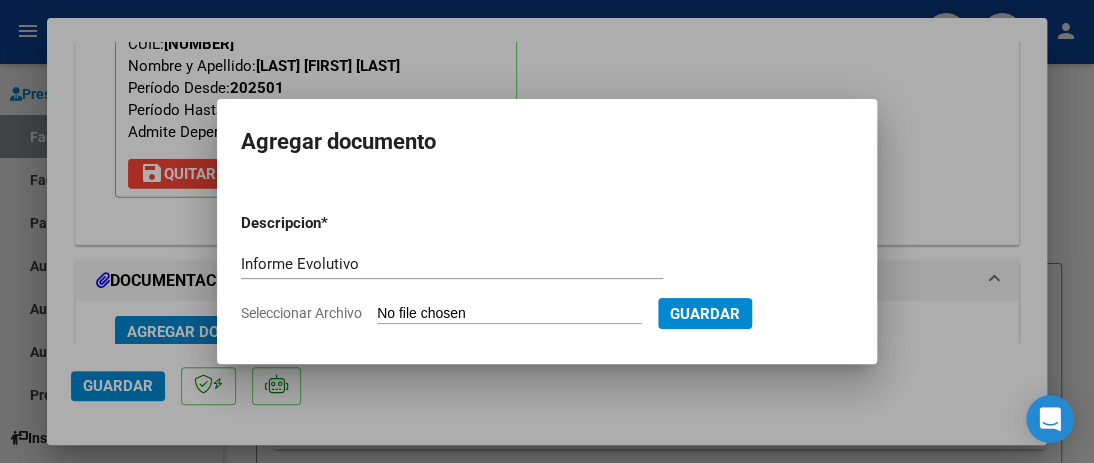 type on "C:\fakepath\Sandoval, Ián - Informe Fonoaudiológico Evolutivo Junio 2025.pdf" 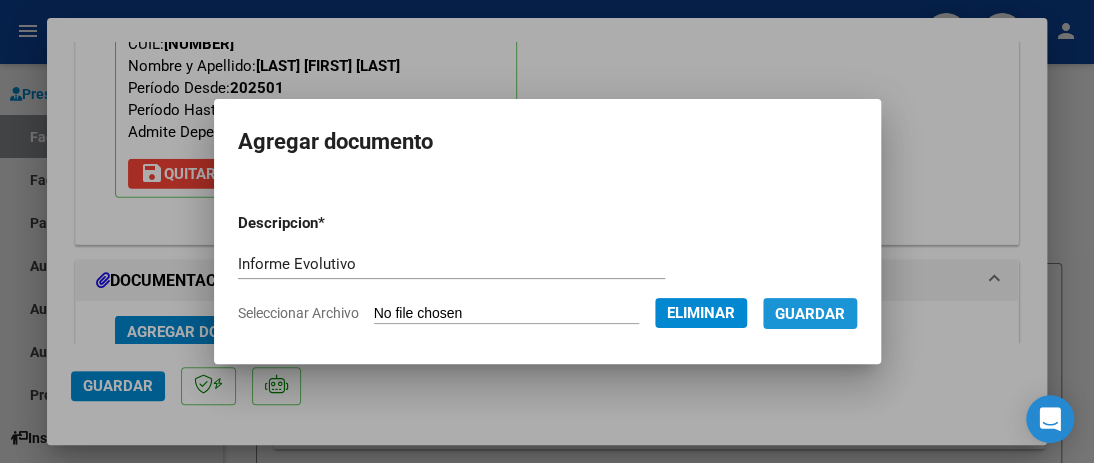 click on "Guardar" at bounding box center (810, 314) 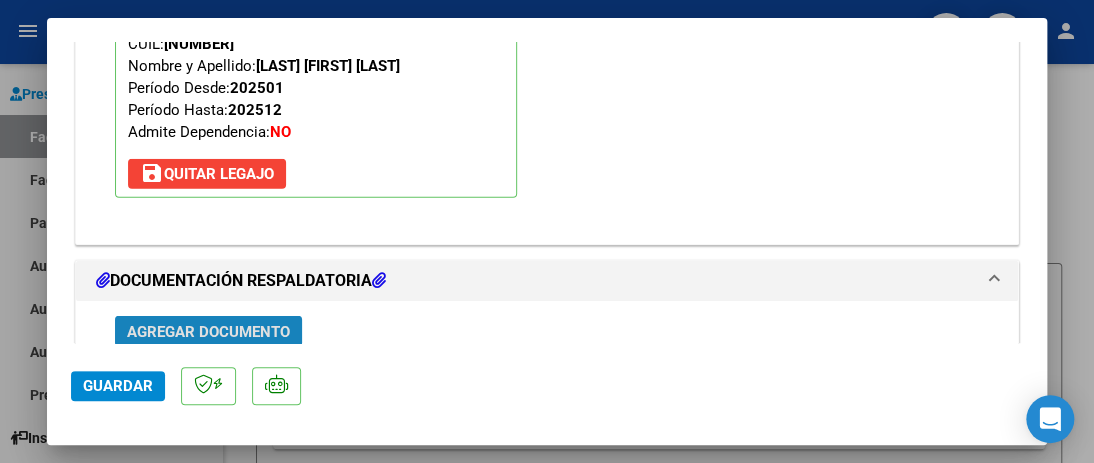 click on "Agregar Documento" at bounding box center [208, 332] 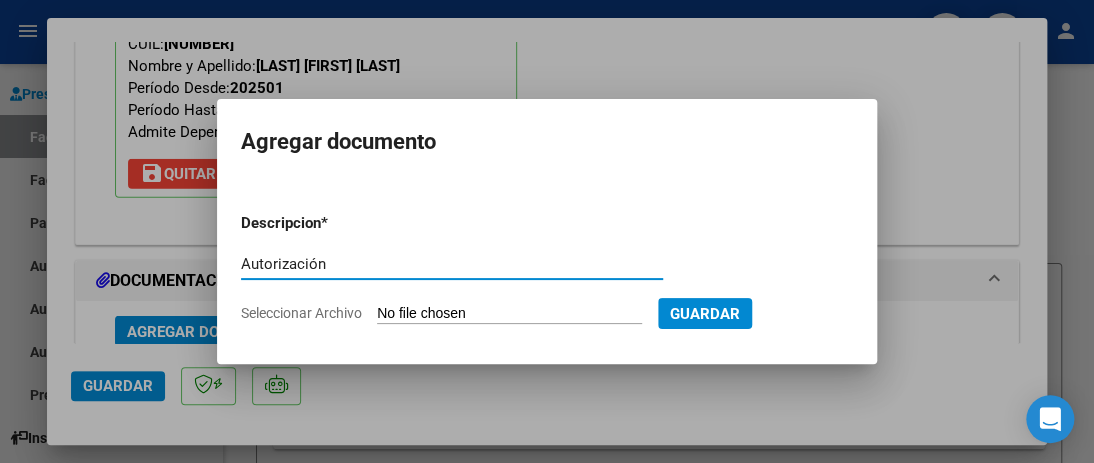 type on "Autorización" 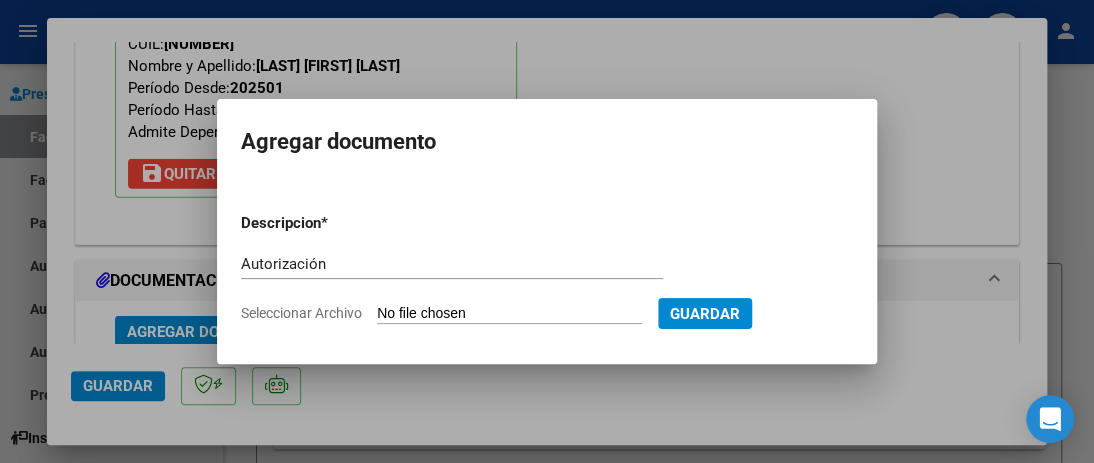 click on "Seleccionar Archivo" at bounding box center [509, 314] 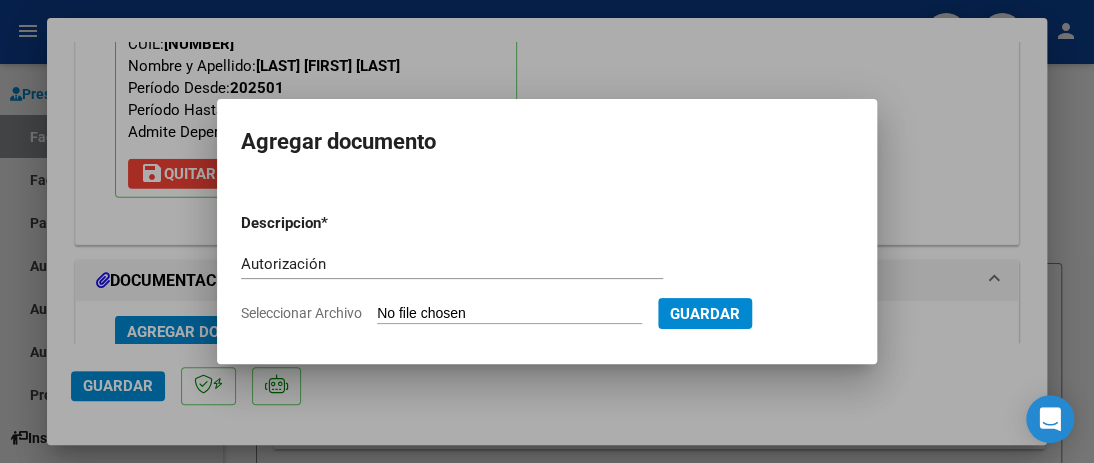 type on "C:\fakepath\Sandoval, Ian - Autorización FO 2025.pdf" 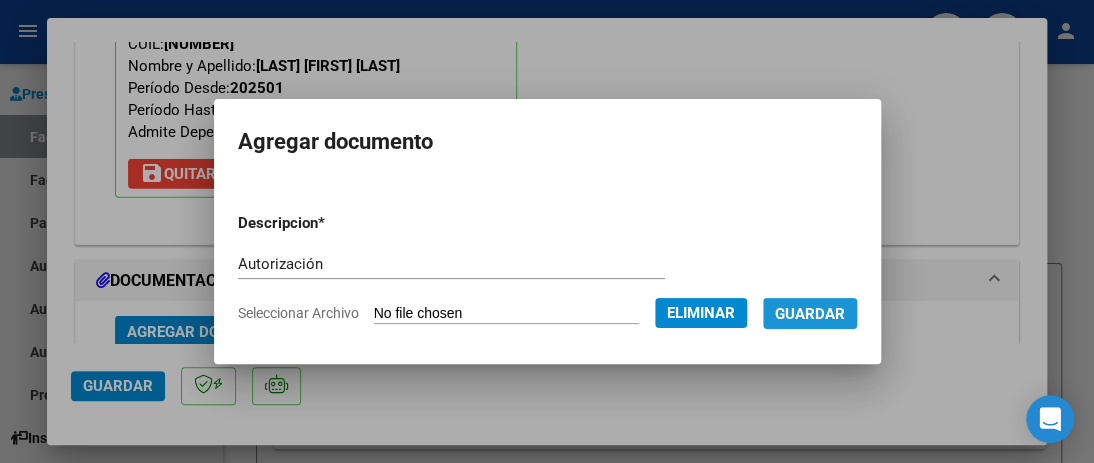 click on "Guardar" at bounding box center (810, 314) 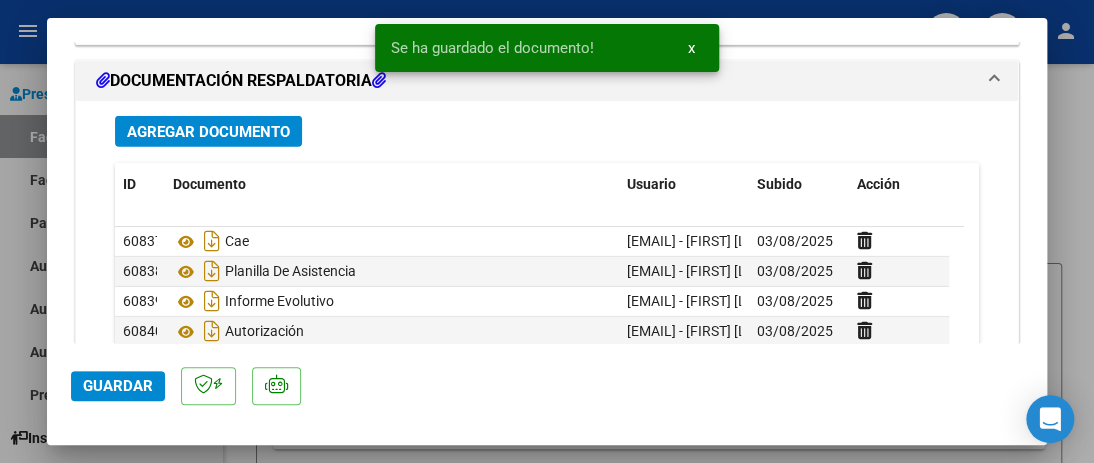 scroll, scrollTop: 2284, scrollLeft: 0, axis: vertical 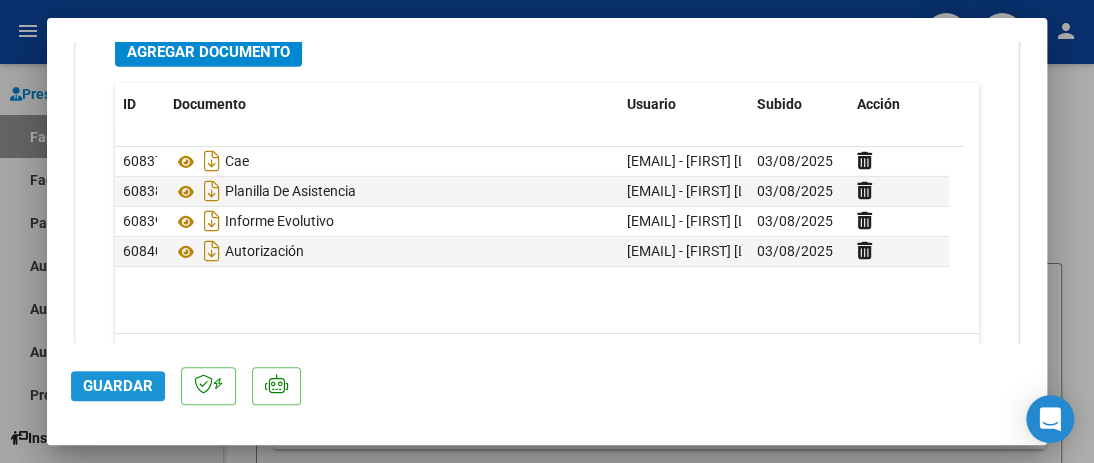 click on "Guardar" 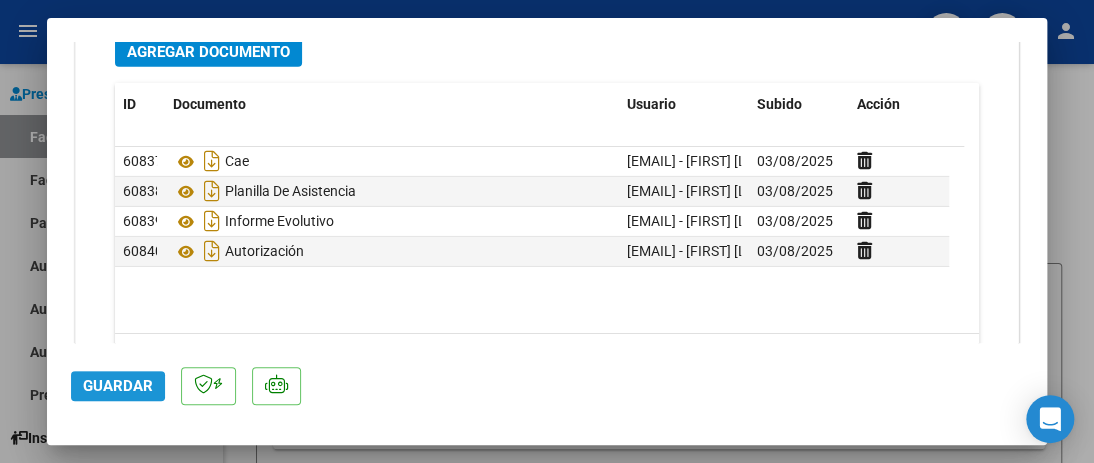 click on "Guardar" 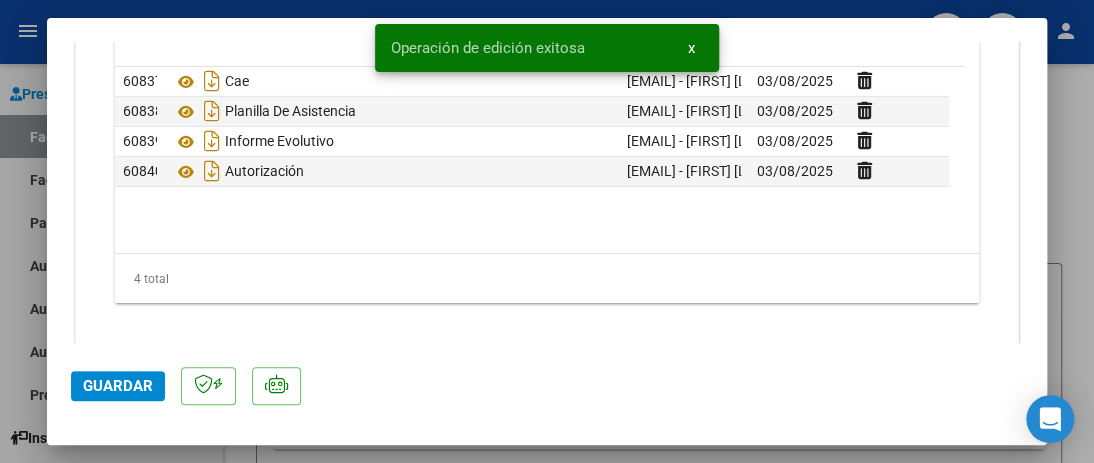 scroll, scrollTop: 2383, scrollLeft: 0, axis: vertical 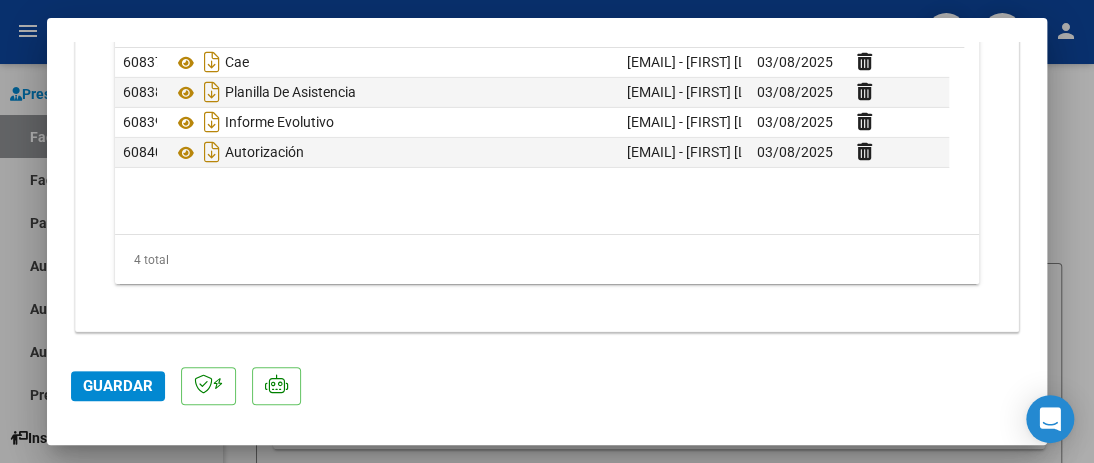 click at bounding box center (547, 231) 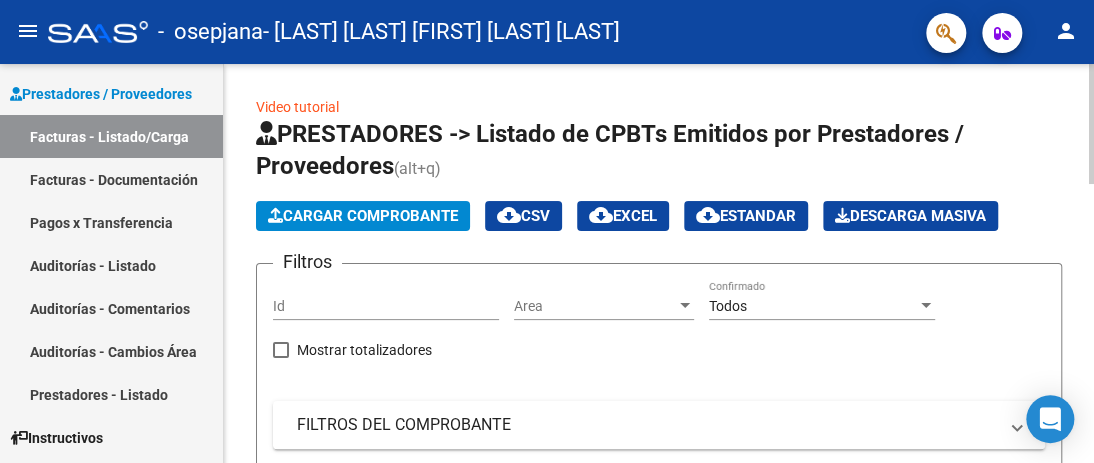 scroll, scrollTop: 399, scrollLeft: 0, axis: vertical 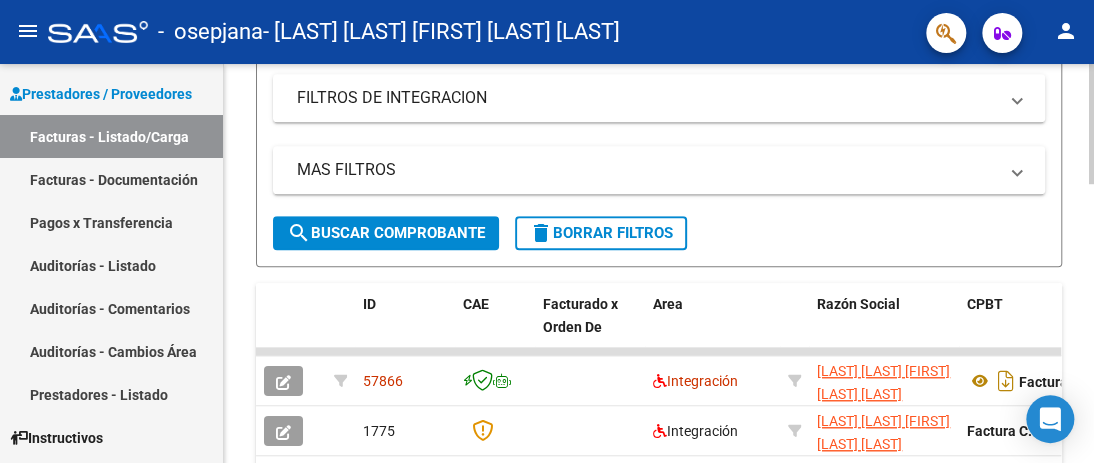 click 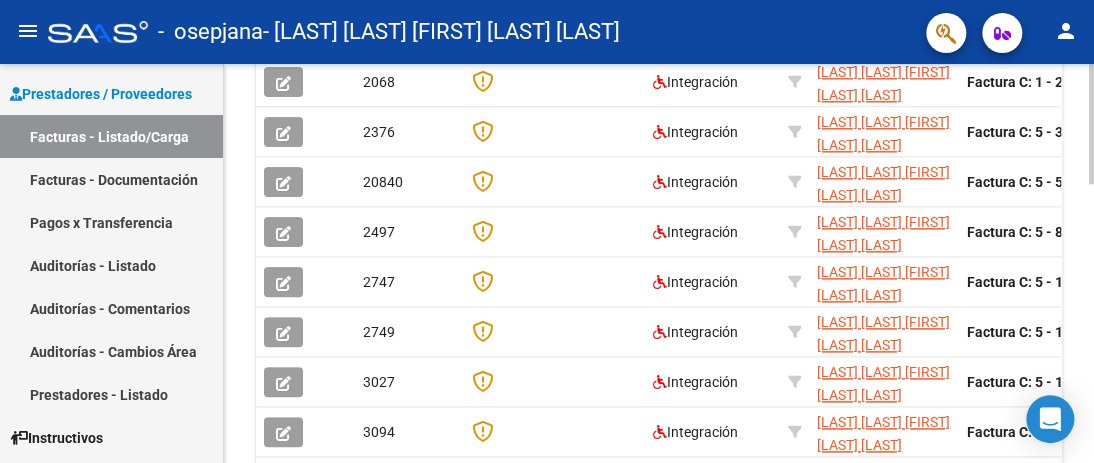 click 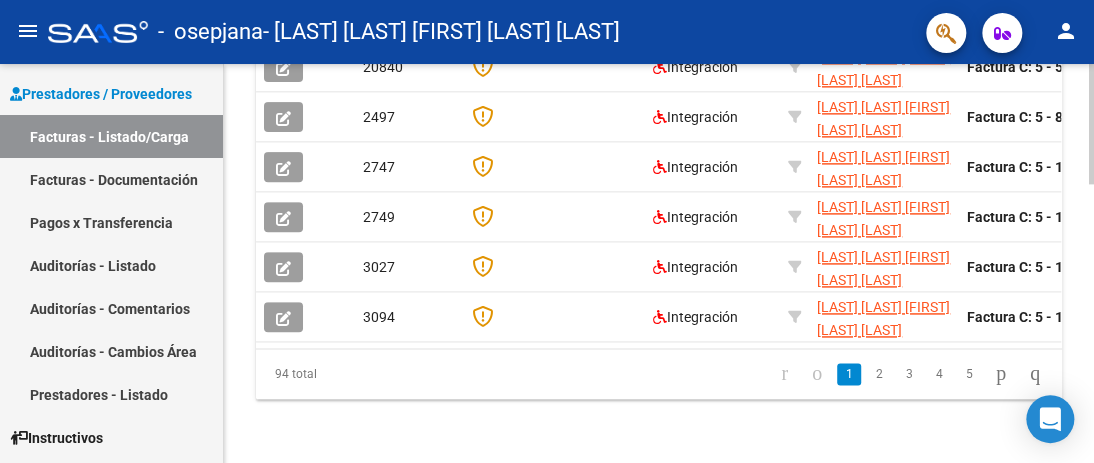 click 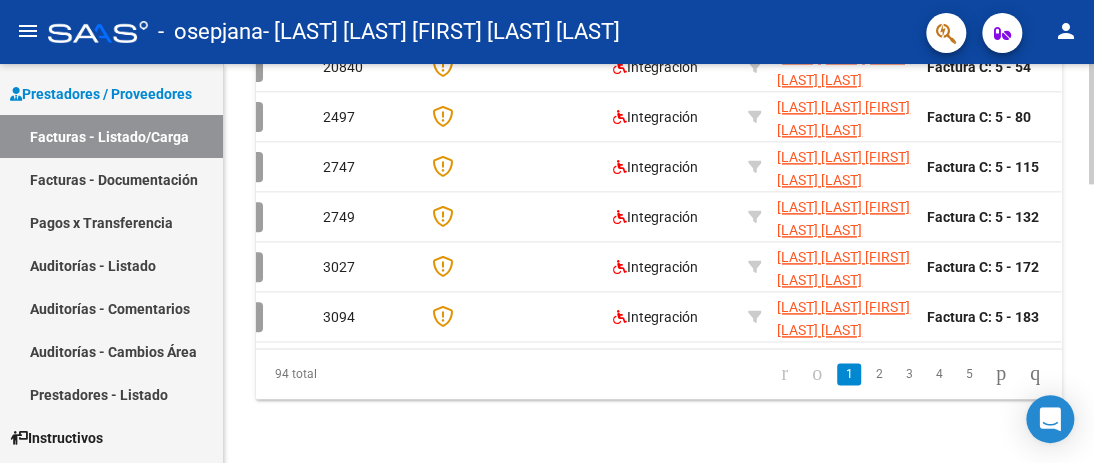 scroll, scrollTop: 0, scrollLeft: 80, axis: horizontal 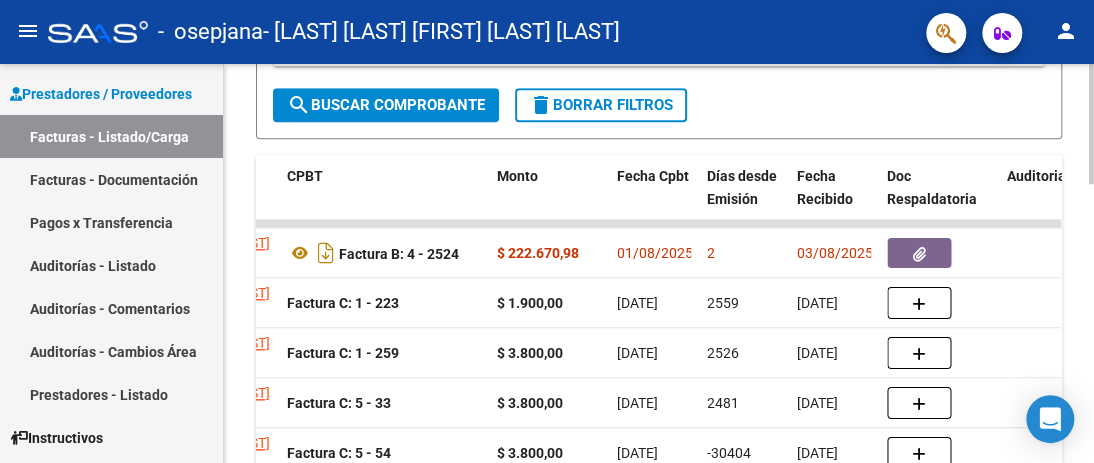 click 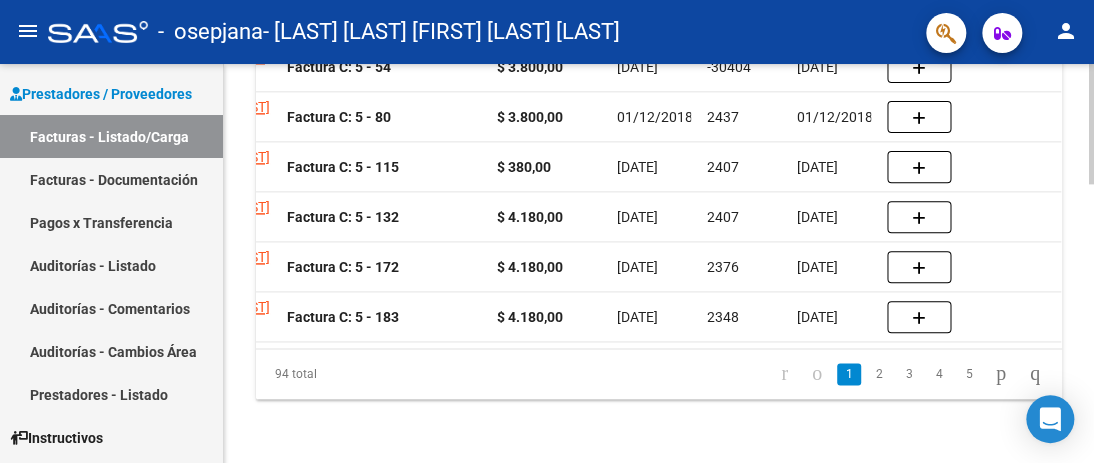 click 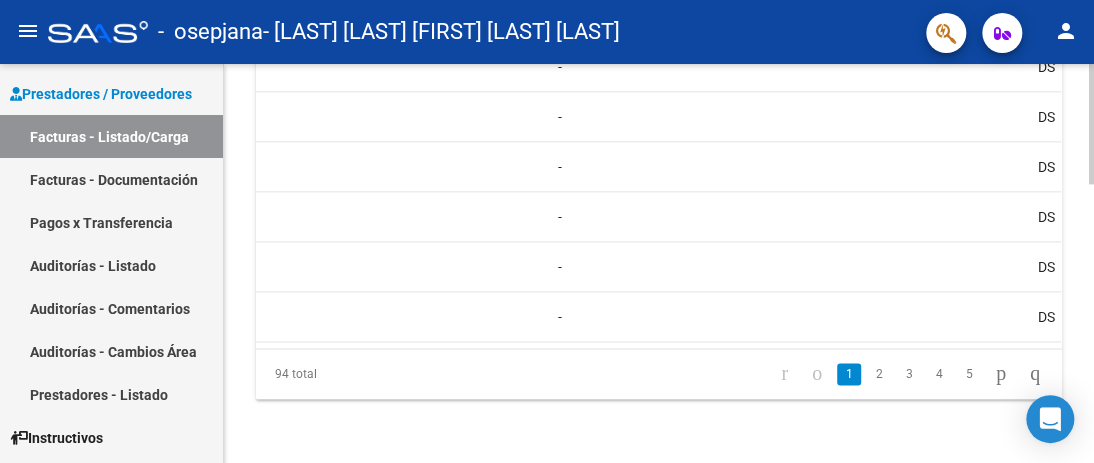 scroll, scrollTop: 0, scrollLeft: 2088, axis: horizontal 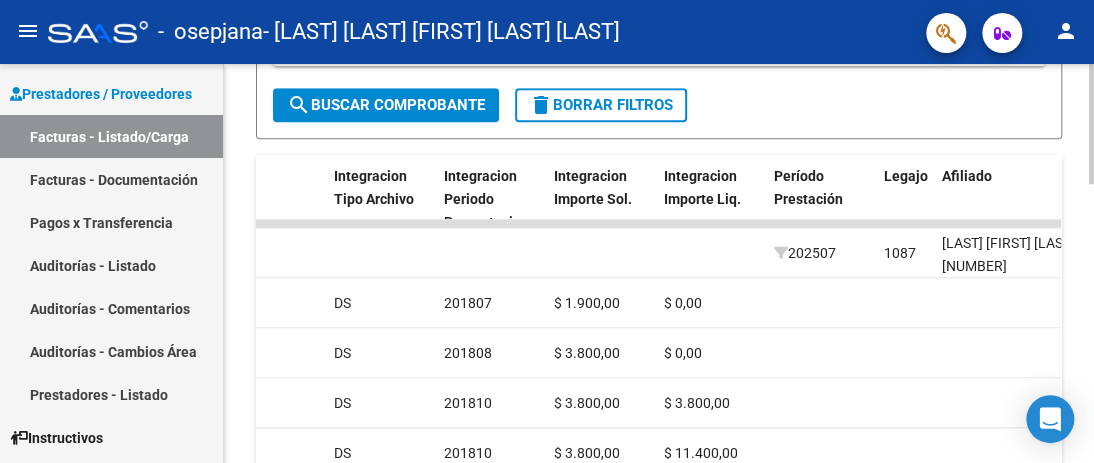 click 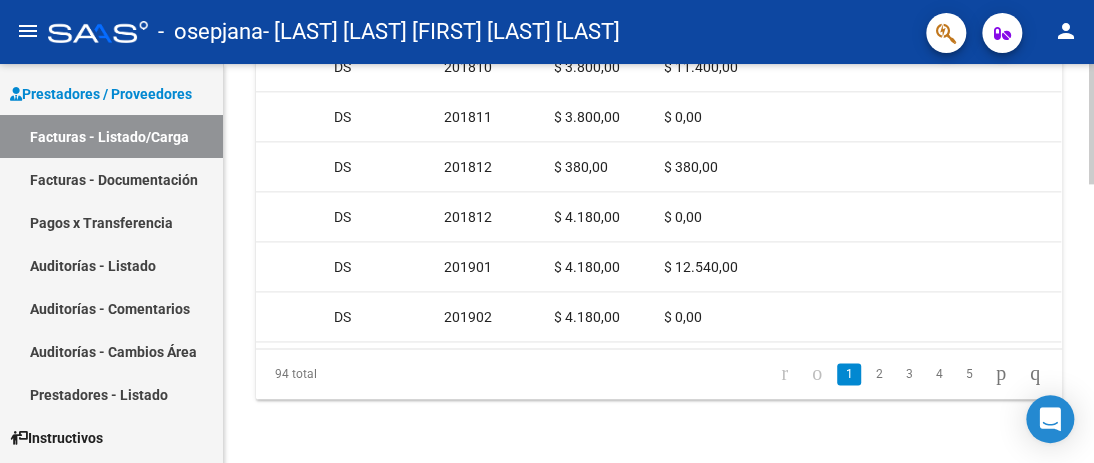 click 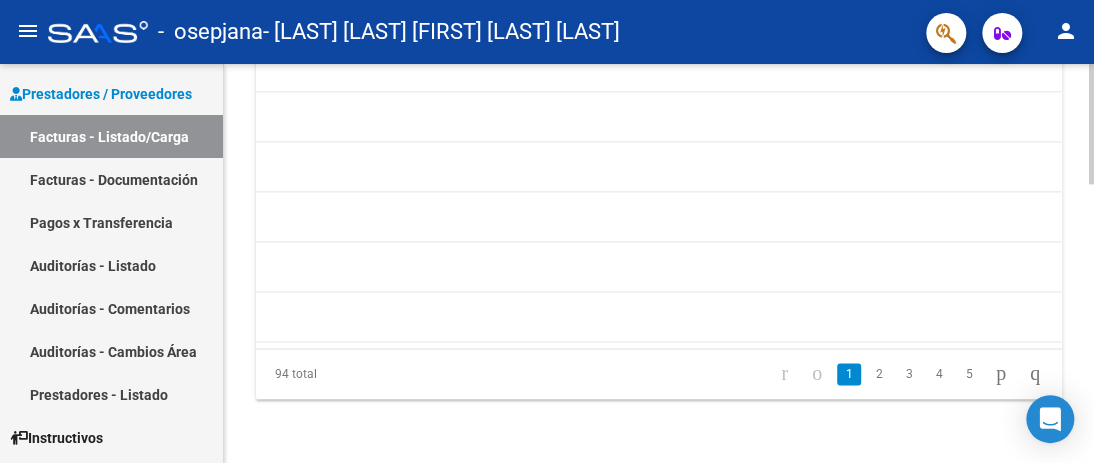 scroll, scrollTop: 0, scrollLeft: 3411, axis: horizontal 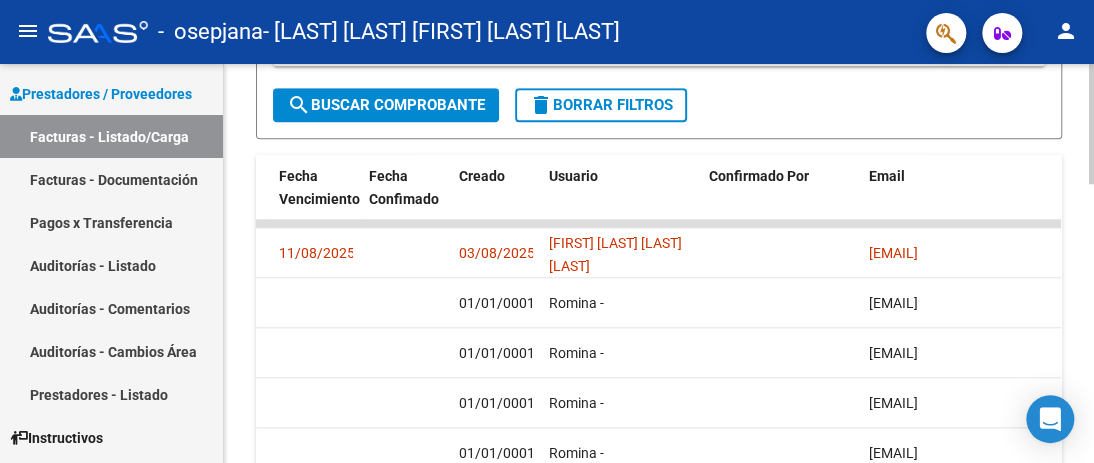 click 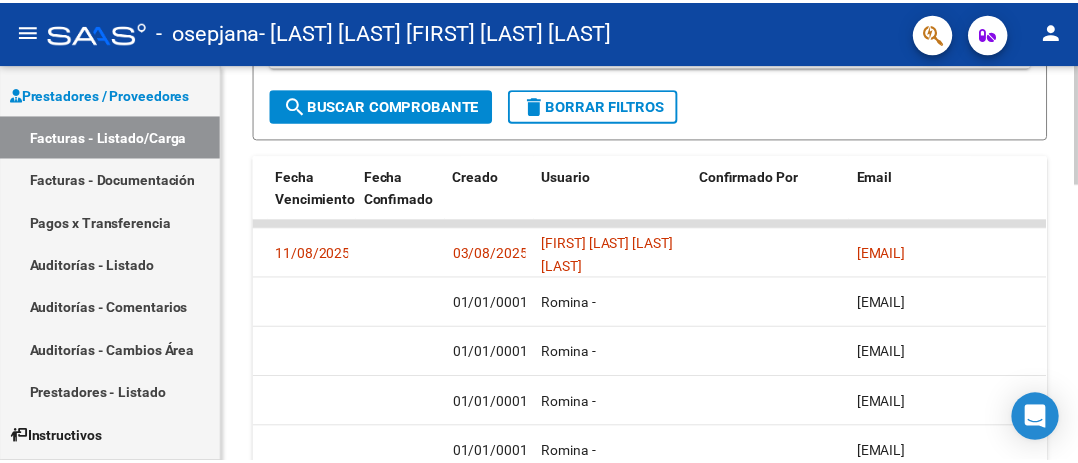 scroll, scrollTop: 926, scrollLeft: 0, axis: vertical 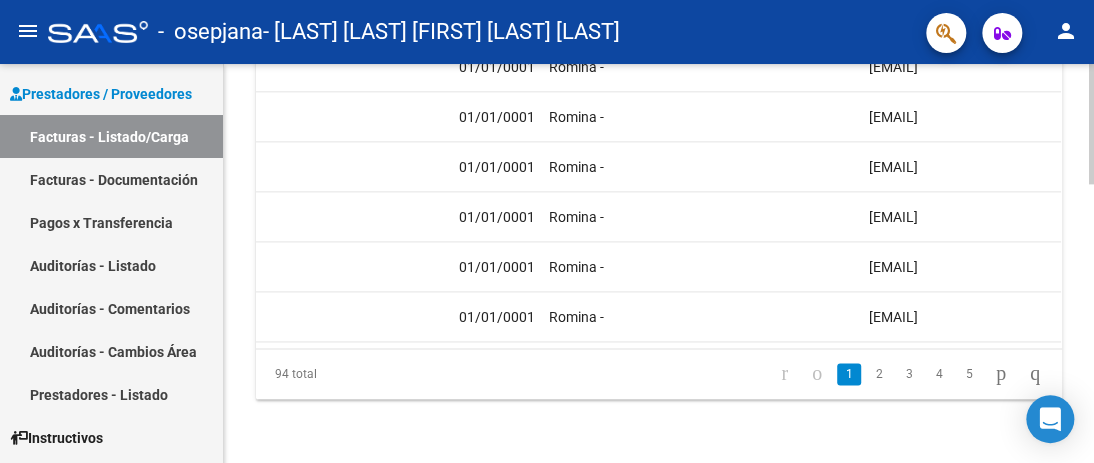 click 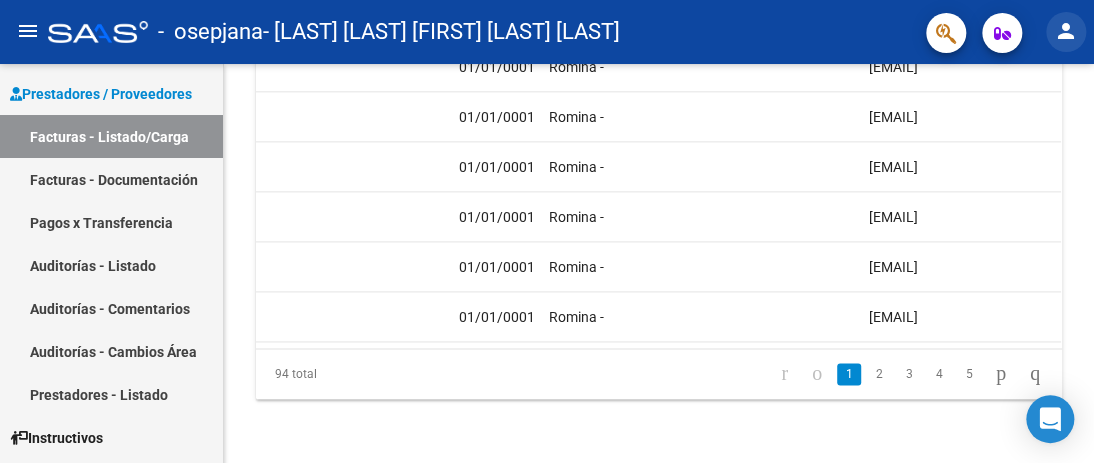 click on "person" 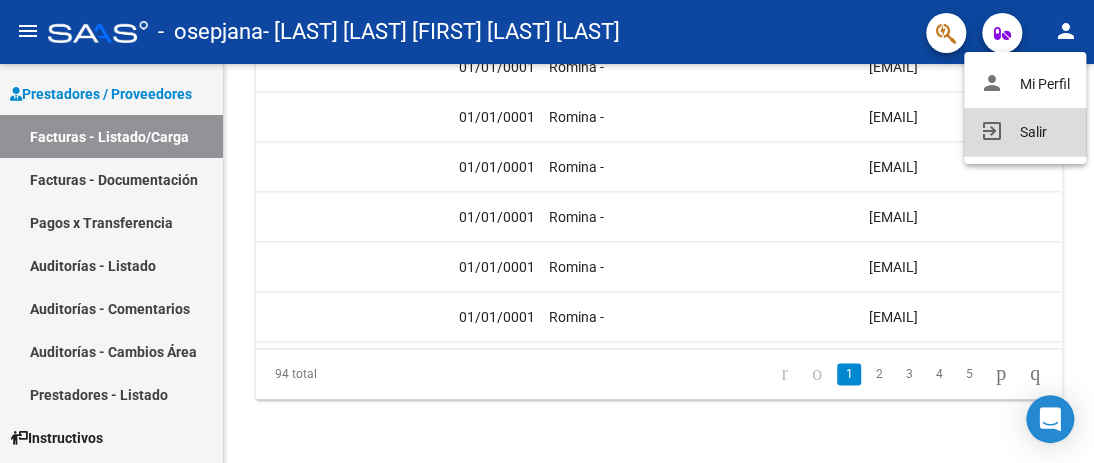 click on "exit_to_app  Salir" at bounding box center [1025, 132] 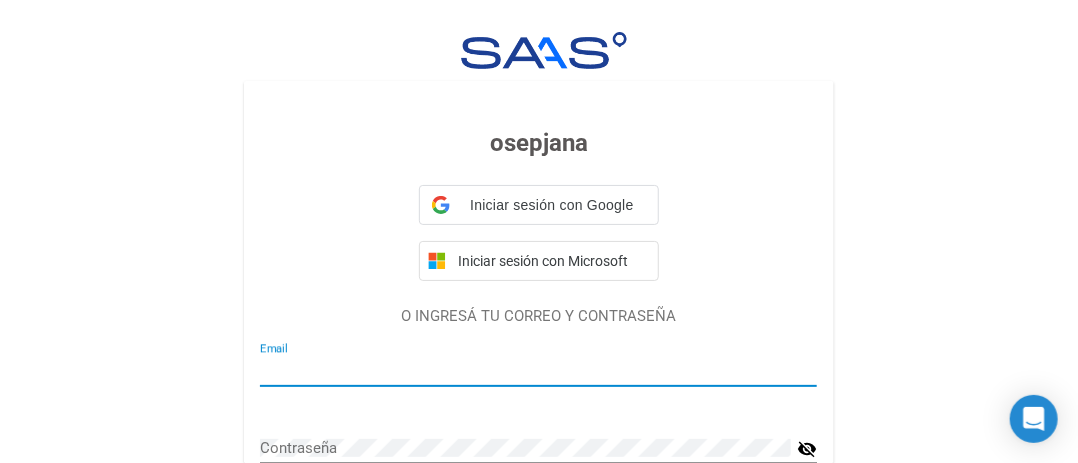 type on "[EMAIL]" 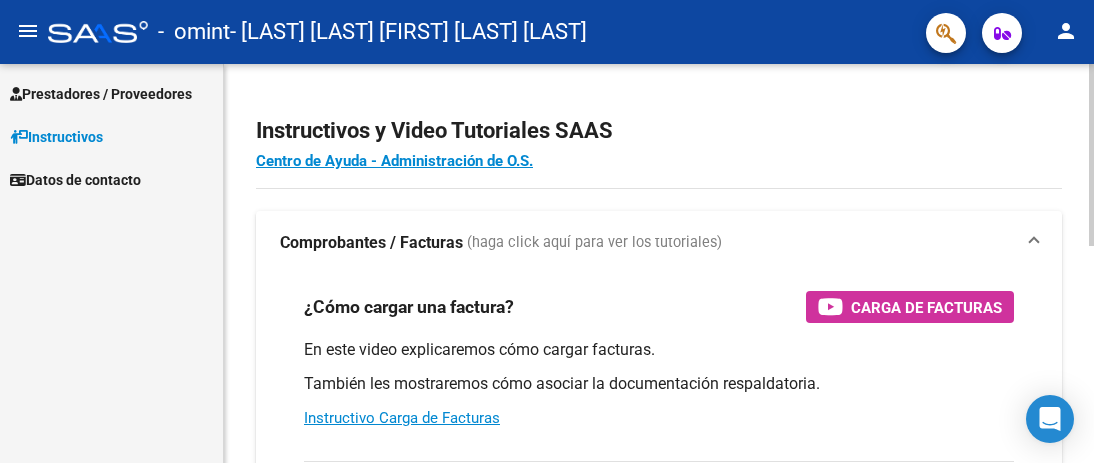 scroll, scrollTop: 0, scrollLeft: 0, axis: both 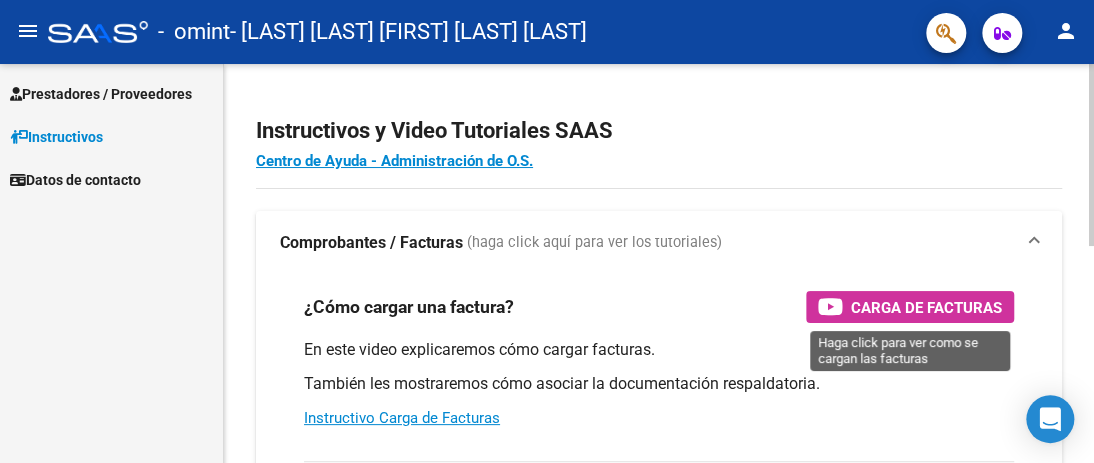 click on "Carga de Facturas" at bounding box center (926, 307) 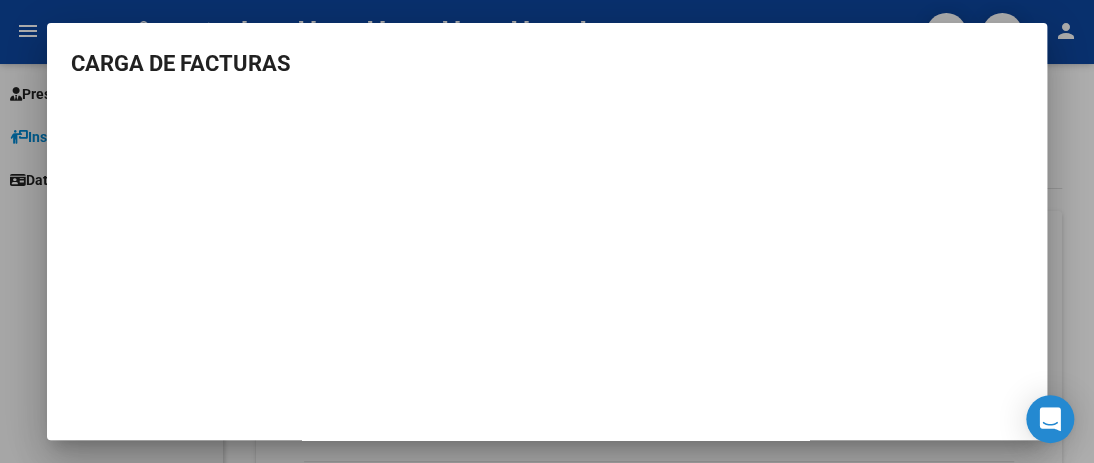 click at bounding box center [547, 231] 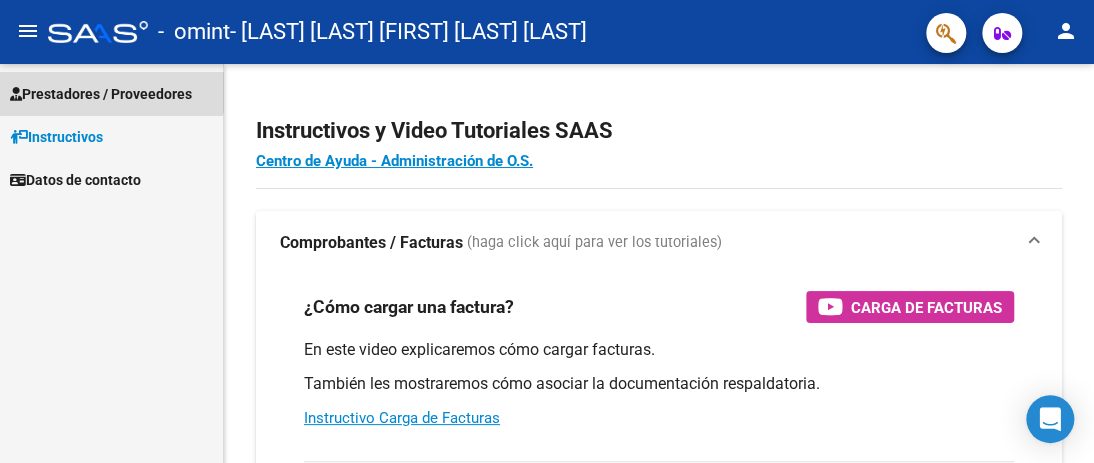 click on "Prestadores / Proveedores" at bounding box center [101, 94] 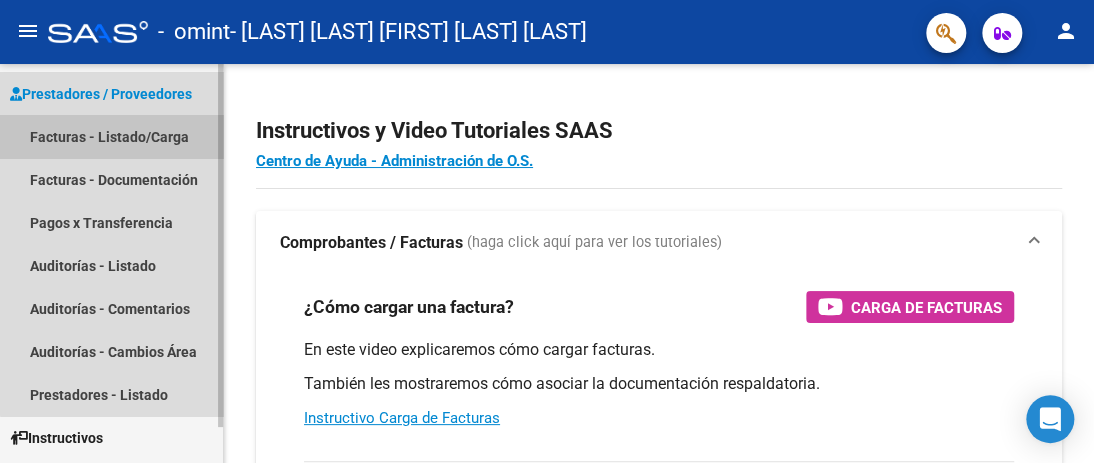 click on "Facturas - Listado/Carga" at bounding box center (111, 136) 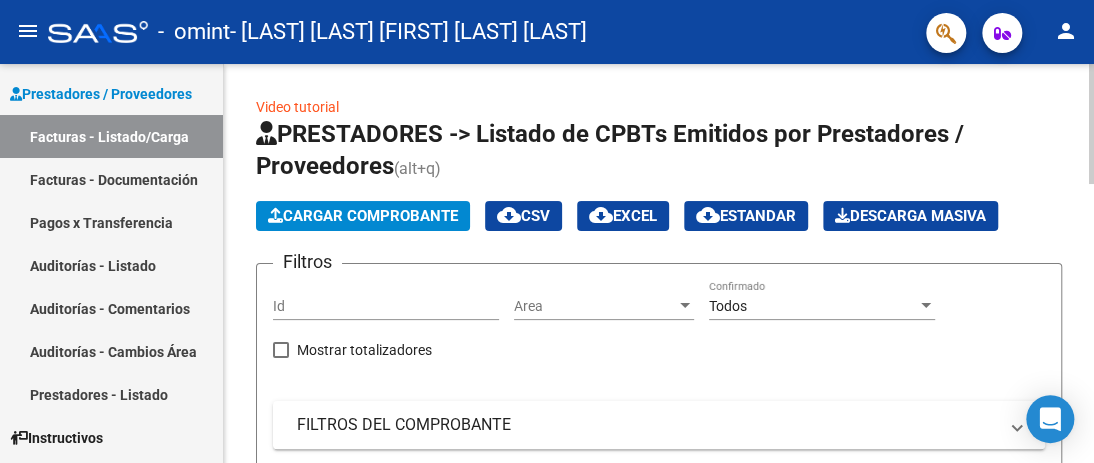 scroll, scrollTop: 399, scrollLeft: 0, axis: vertical 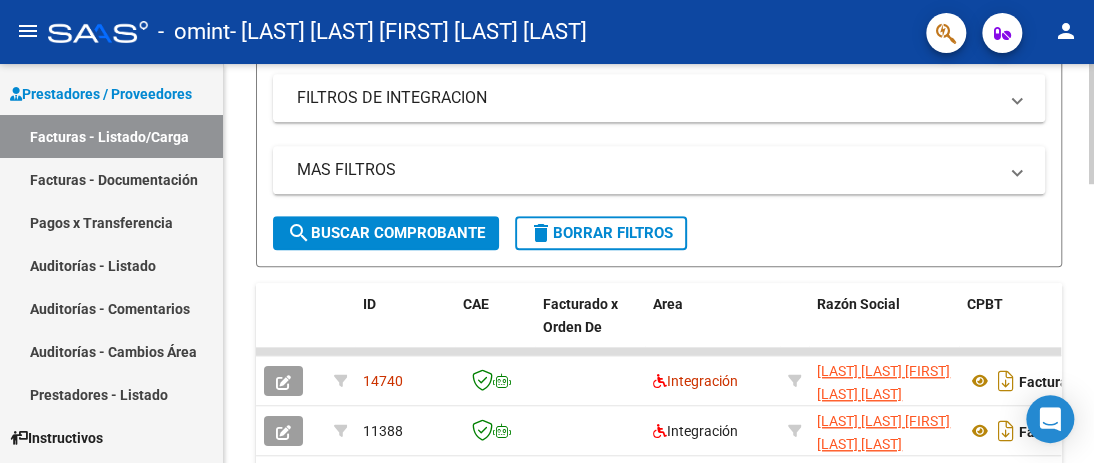 click 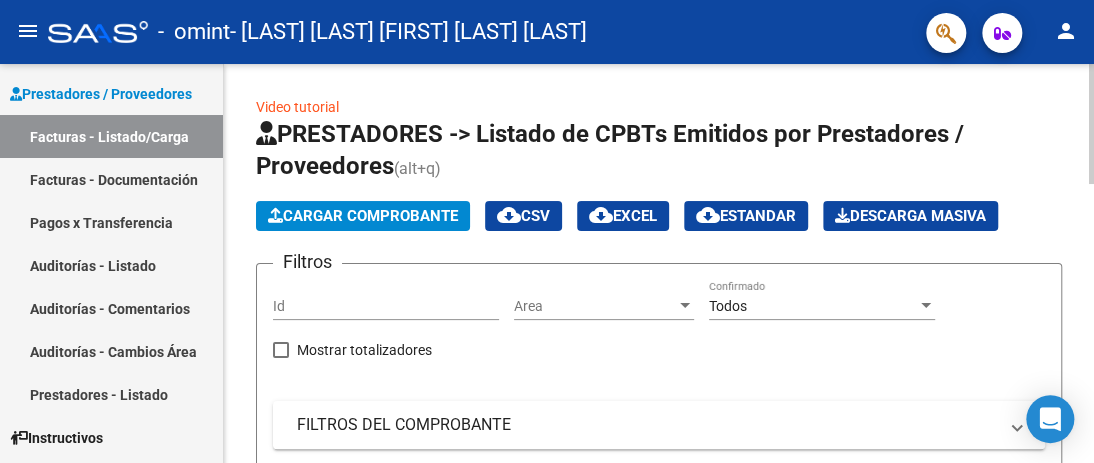 click 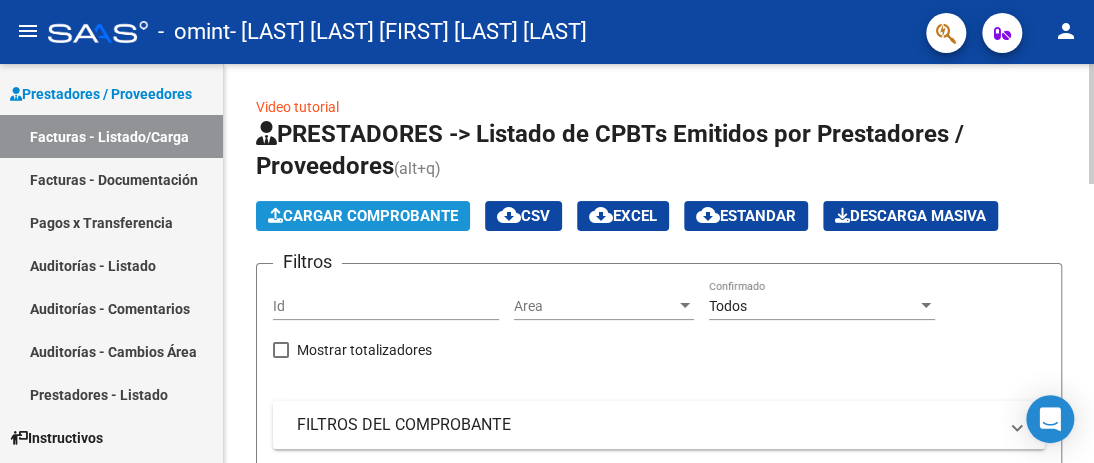 click on "Cargar Comprobante" 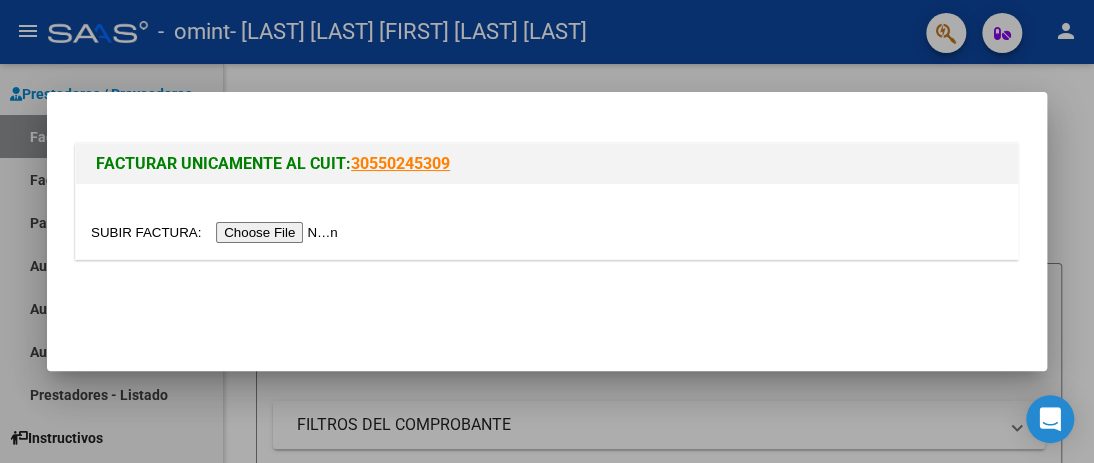 click at bounding box center (217, 232) 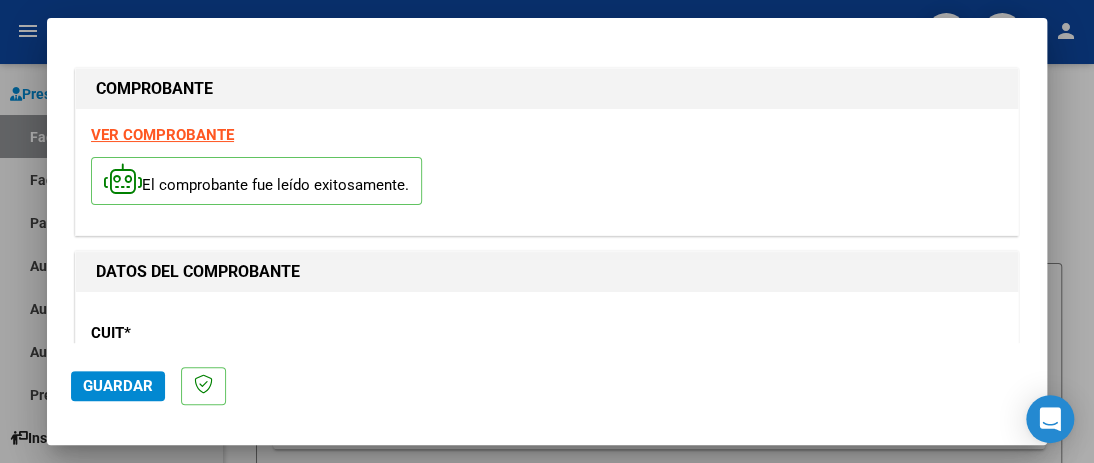 scroll, scrollTop: 263, scrollLeft: 0, axis: vertical 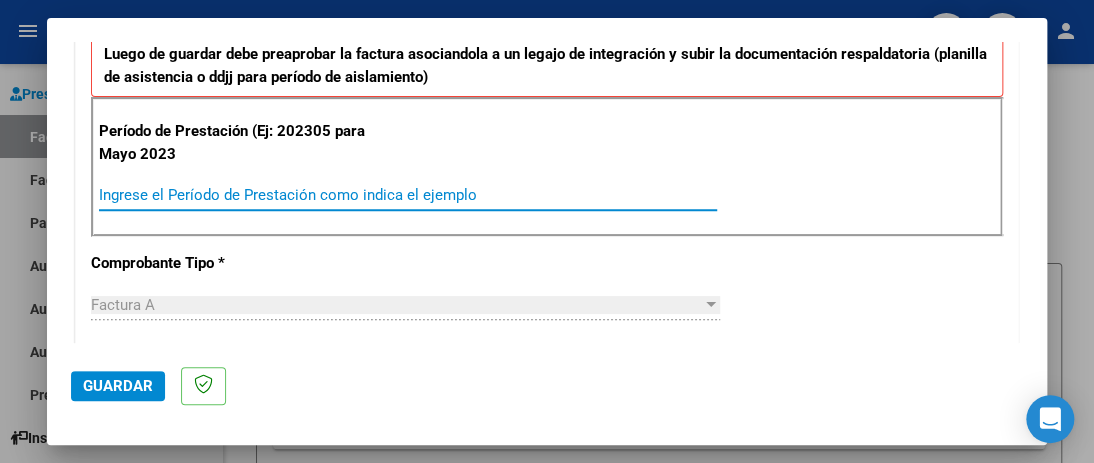 click on "Ingrese el Período de Prestación como indica el ejemplo" at bounding box center (408, 195) 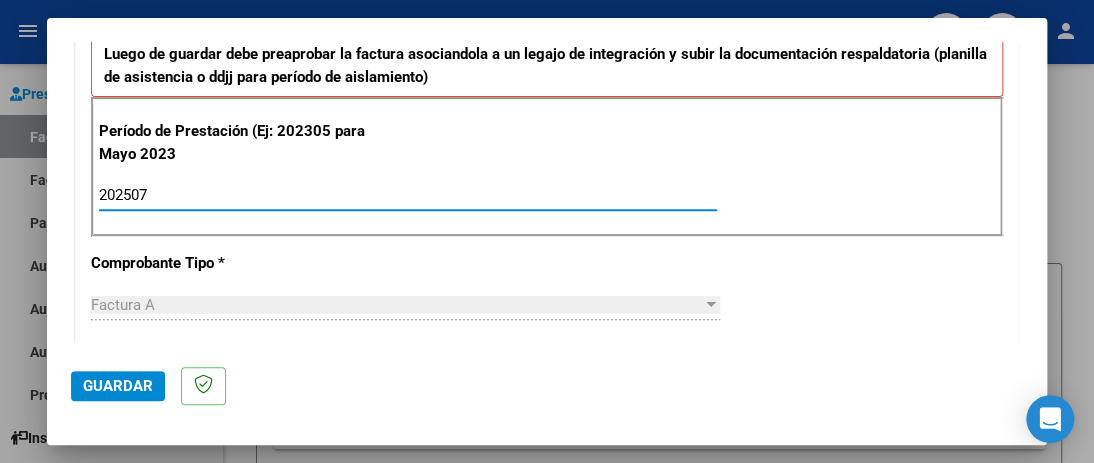 type on "202507" 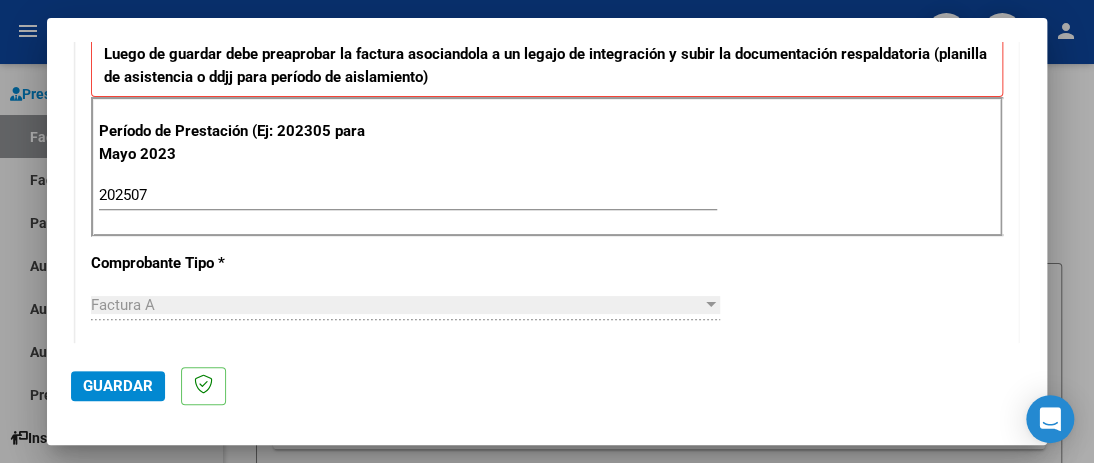 click on "CUIT  *   [NUMBER] Ingresar CUIT  ANALISIS PRESTADOR  Area destinado * Integración Seleccionar Area Luego de guardar debe preaprobar la factura asociandola a un legajo de integración y subir la documentación respaldatoria (planilla de asistencia o ddjj para período de aislamiento)  Período de Prestación (Ej: 202305 para Mayo 2023    202507 Ingrese el Período de Prestación como indica el ejemplo   Comprobante Tipo * Factura A Seleccionar Tipo Punto de Venta  *   4 Ingresar el Nro.  Número  *   1590 Ingresar el Nro.  Monto  *   $ 98.964,88 Ingresar el monto  Fecha del Cpbt.  *   2025-08-01 Ingresar la fecha  CAE / CAEA (no ingrese CAI)    75305193501737 Ingresar el CAE o CAEA (no ingrese CAI)  Fecha de Vencimiento    Ingresar la fecha  Ref. Externa    Ingresar la ref.  N° Liquidación    Ingresar el N° Liquidación" at bounding box center [547, 499] 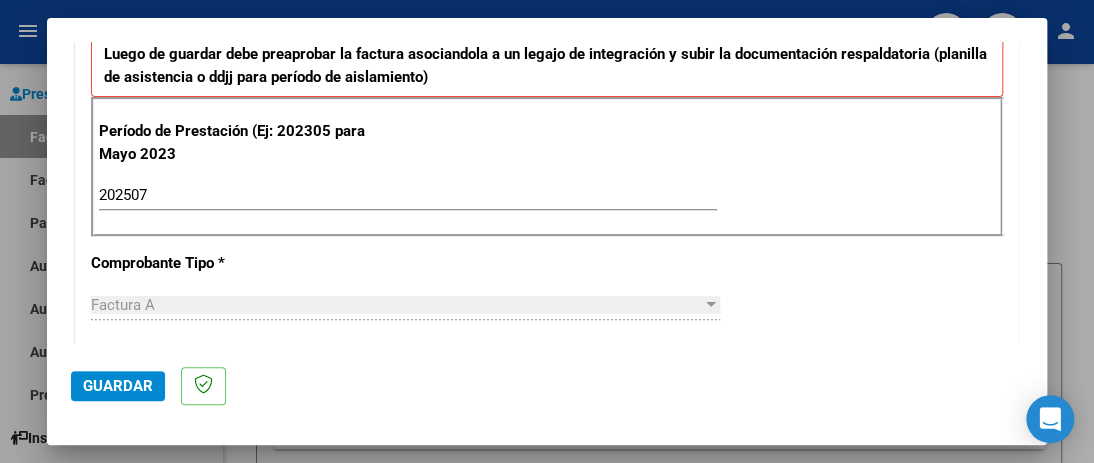 scroll, scrollTop: 789, scrollLeft: 0, axis: vertical 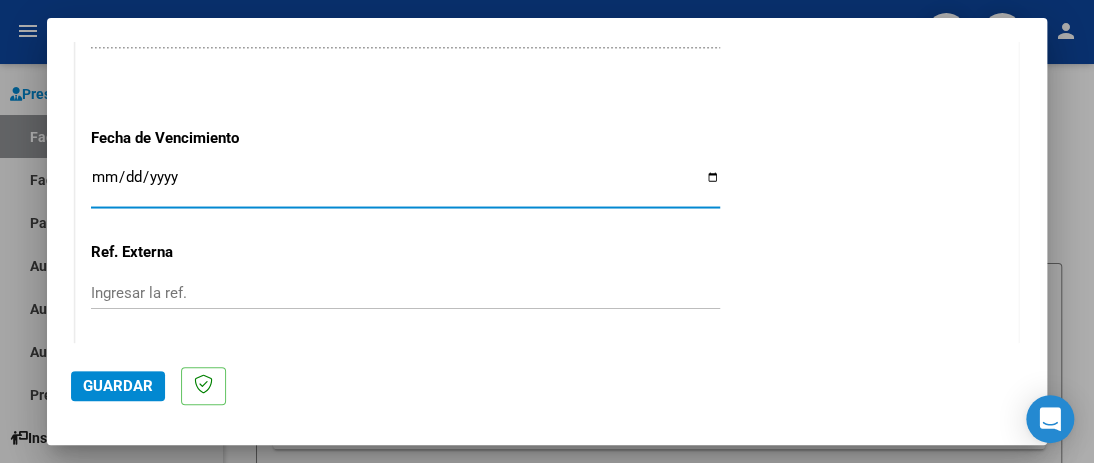 click on "Ingresar la fecha" at bounding box center [405, 185] 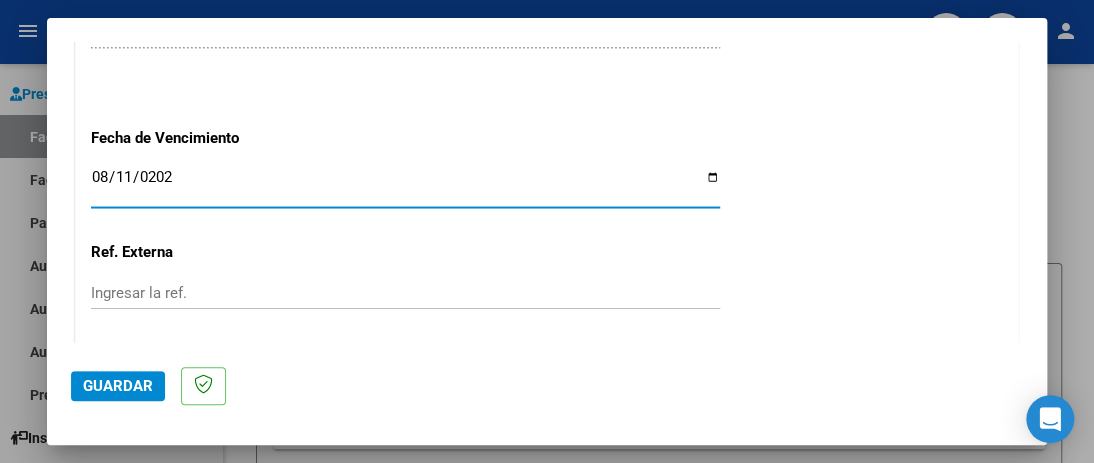 type on "2025-08-11" 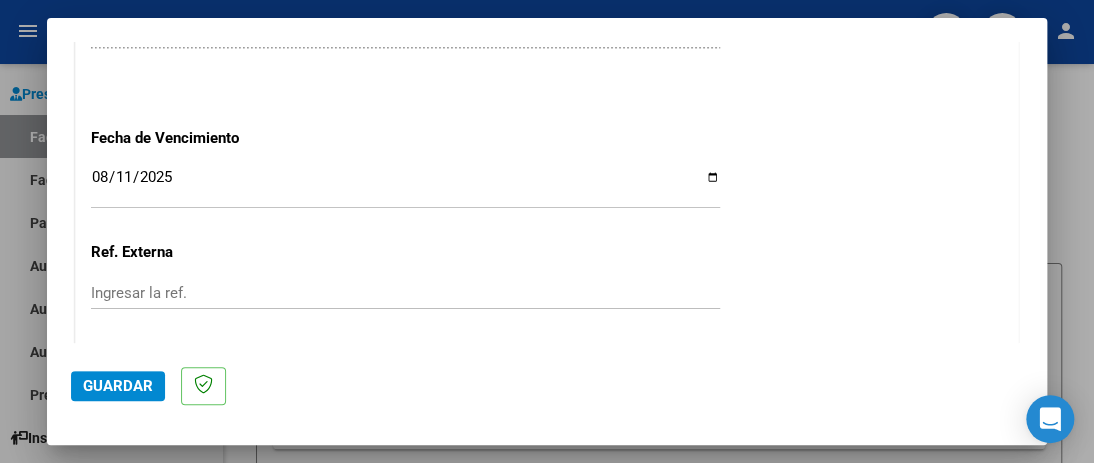 click on "Ref. Externa" 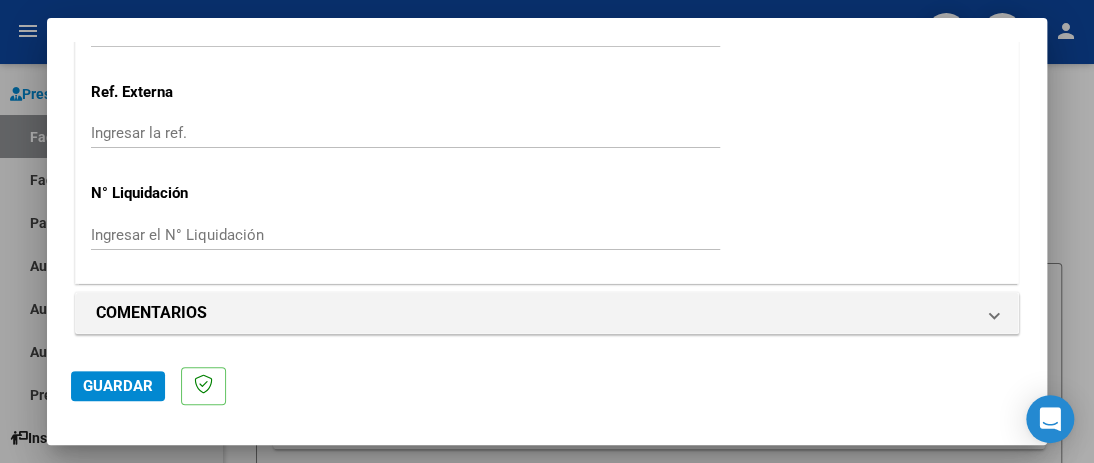 scroll, scrollTop: 1479, scrollLeft: 0, axis: vertical 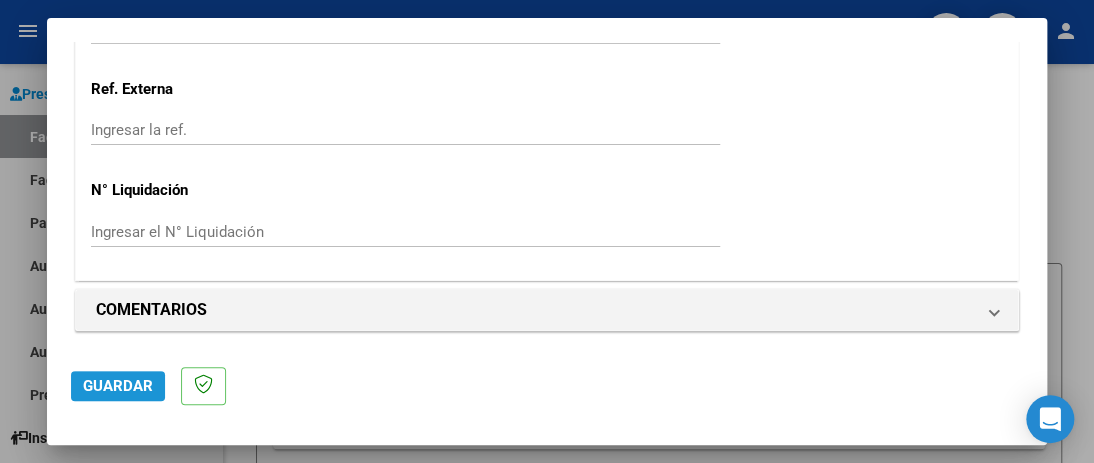 click on "Guardar" 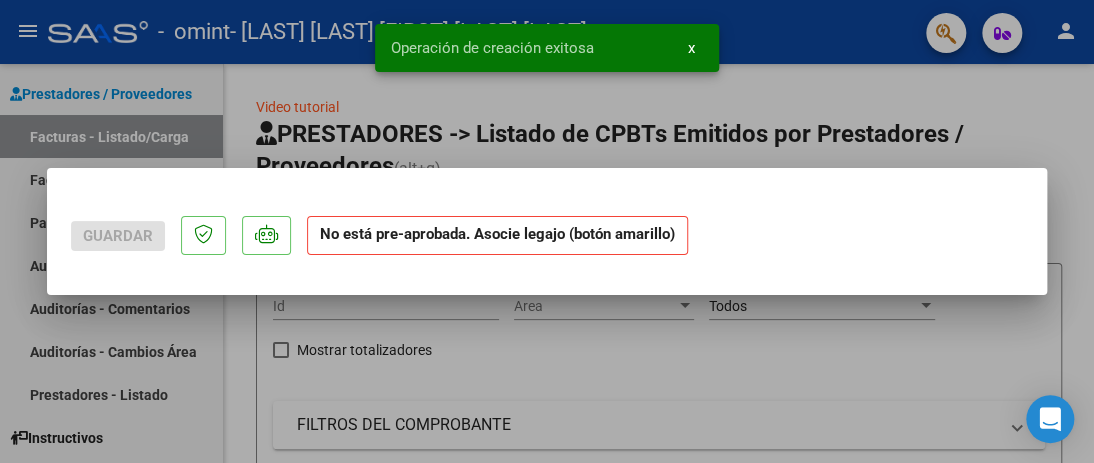 scroll, scrollTop: 0, scrollLeft: 0, axis: both 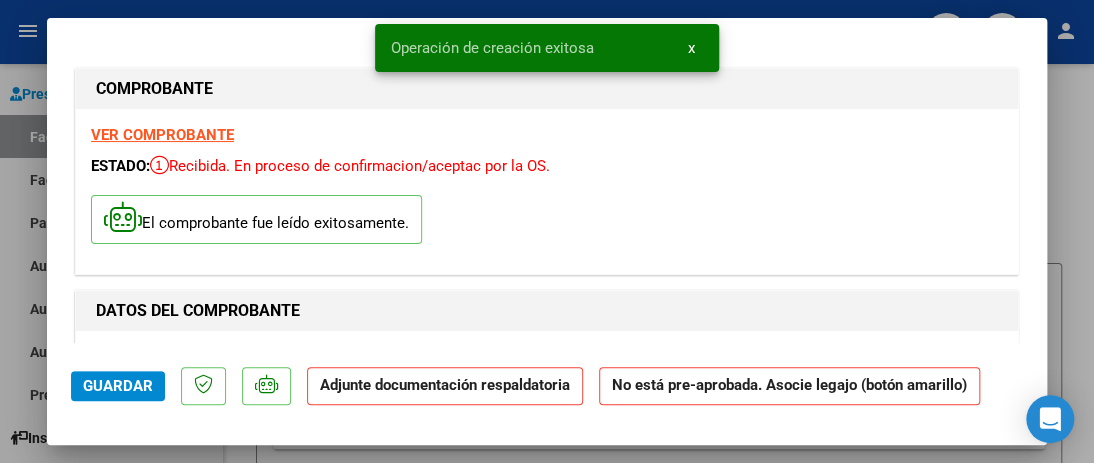 click on "Adjunte documentación respaldatoria" 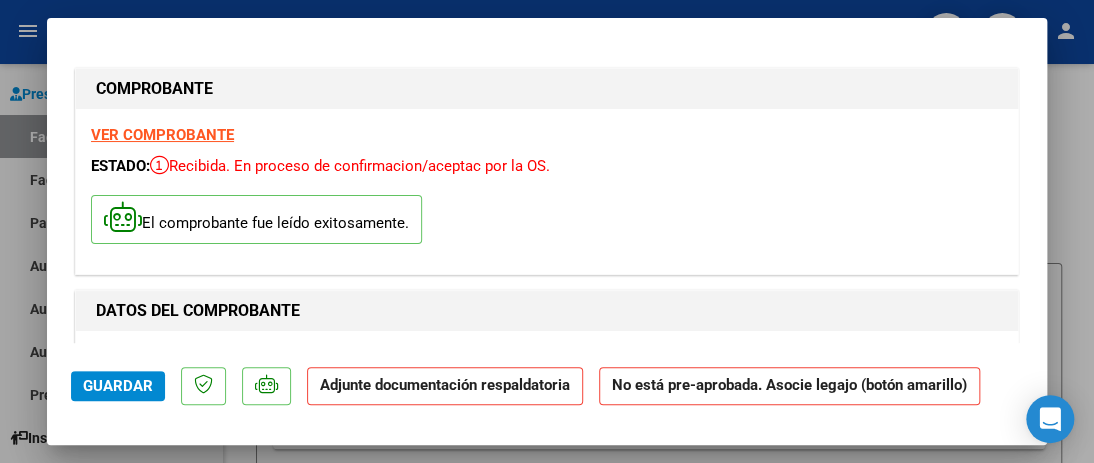 click on "Adjunte documentación respaldatoria" 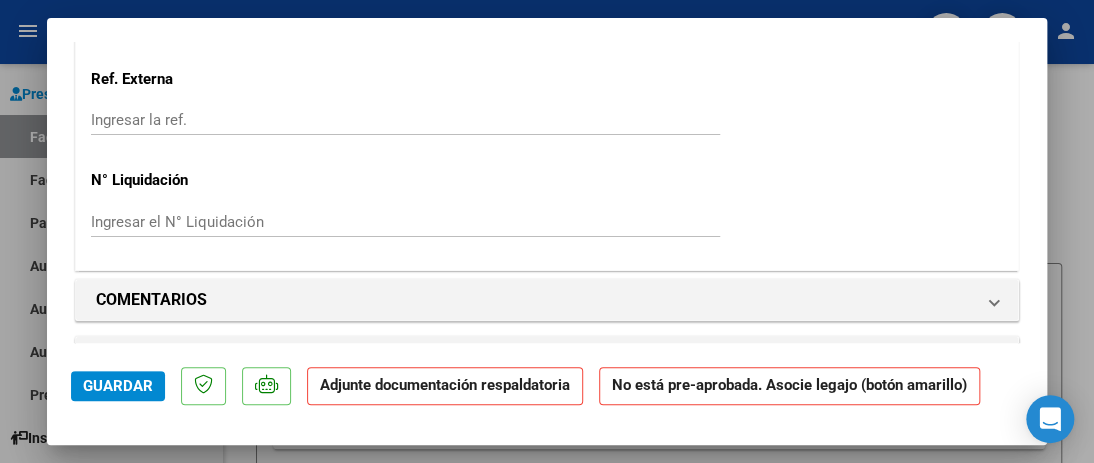 scroll, scrollTop: 1579, scrollLeft: 0, axis: vertical 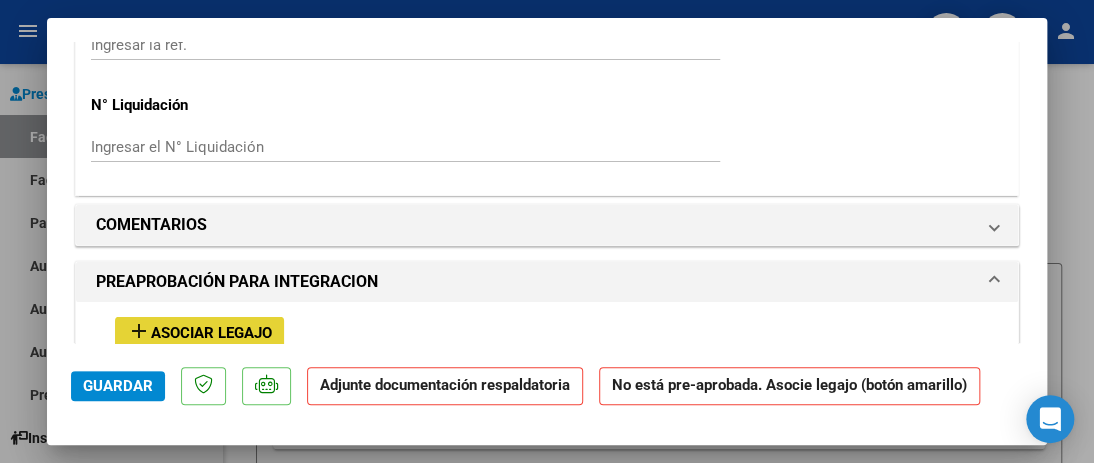 click on "Asociar Legajo" at bounding box center [211, 333] 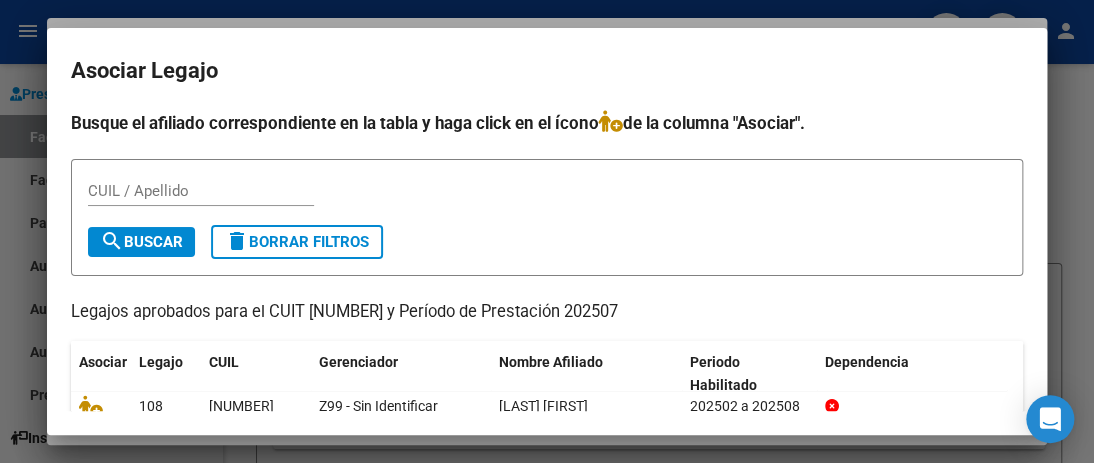 scroll, scrollTop: 116, scrollLeft: 0, axis: vertical 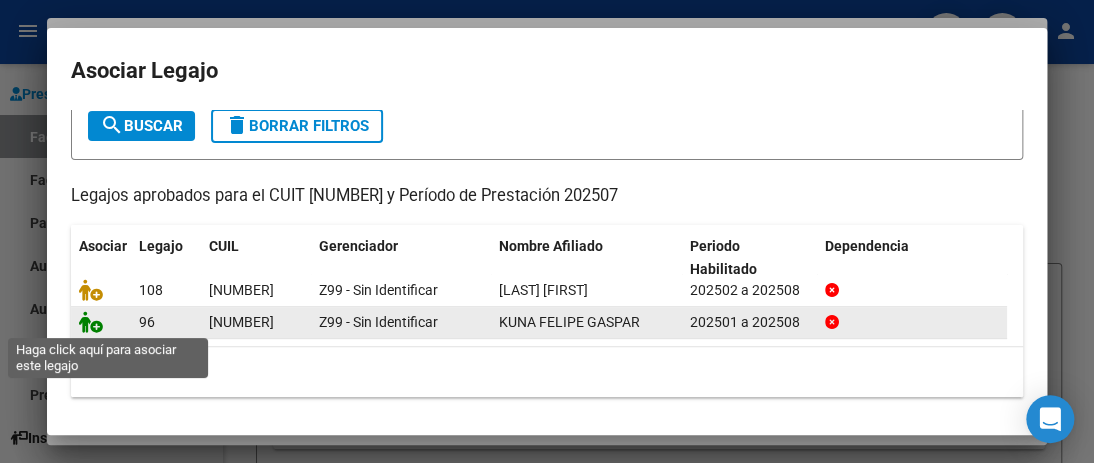 click 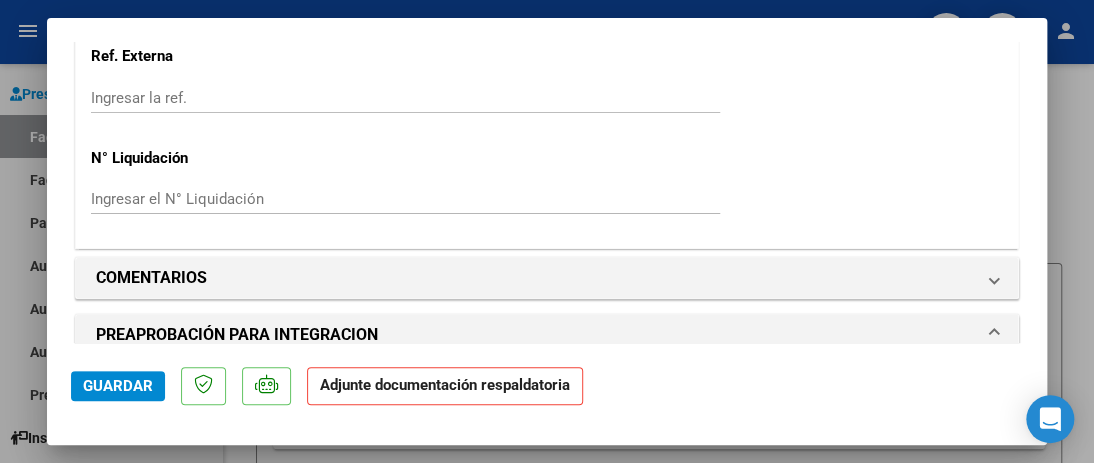 scroll, scrollTop: 1631, scrollLeft: 0, axis: vertical 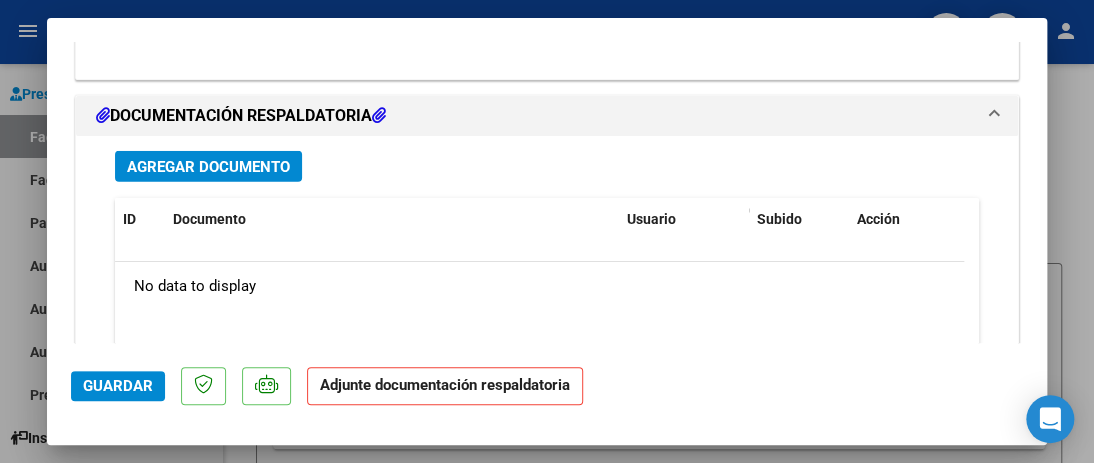 click on "Agregar Documento" at bounding box center (208, 167) 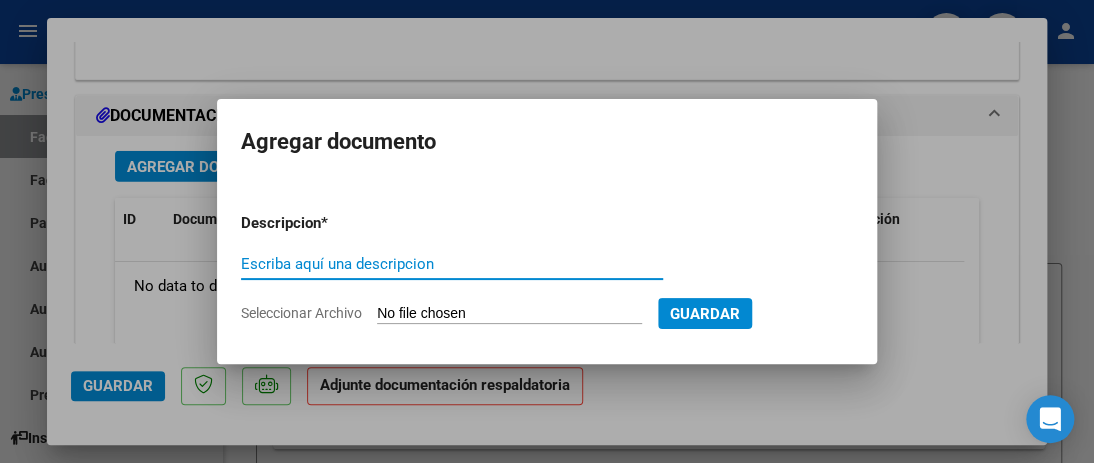 click on "Escriba aquí una descripcion" at bounding box center [452, 264] 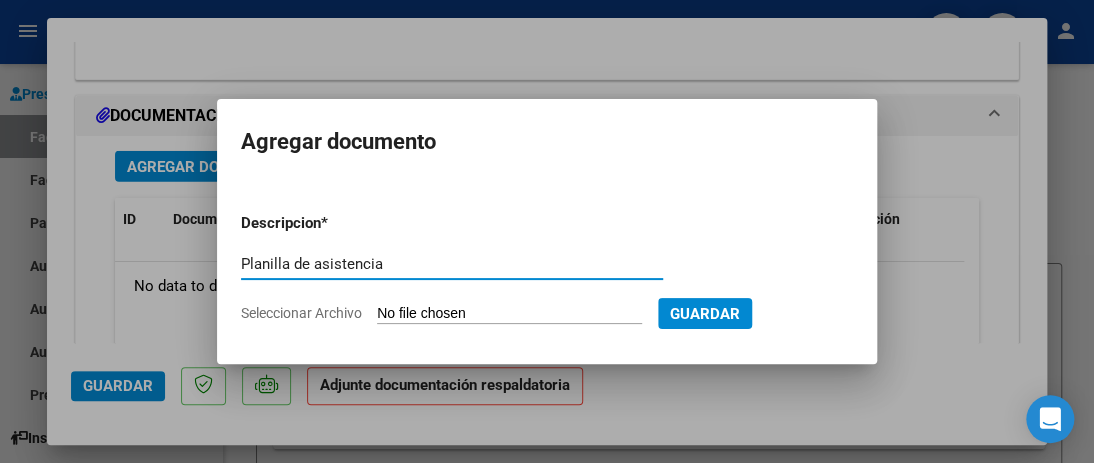 type on "Planilla de asistencia" 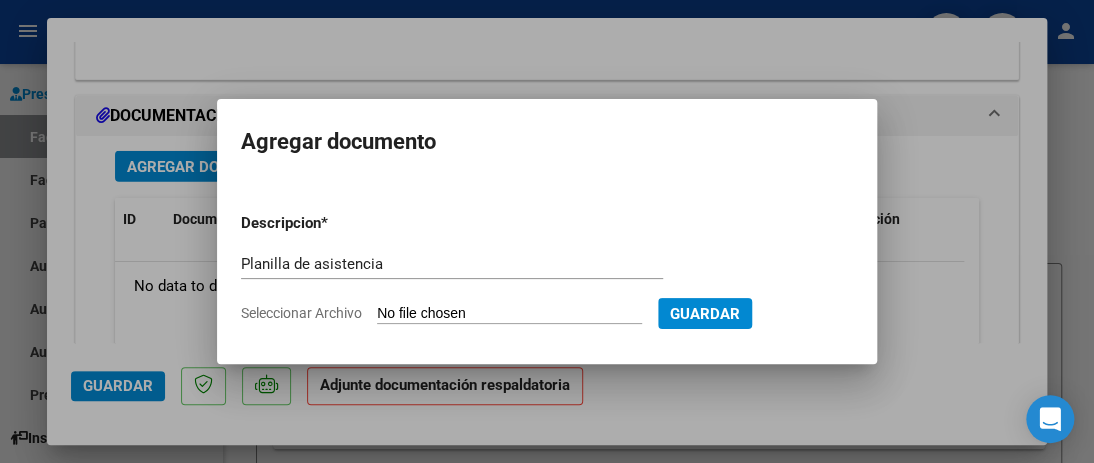 click on "Seleccionar Archivo" at bounding box center (509, 314) 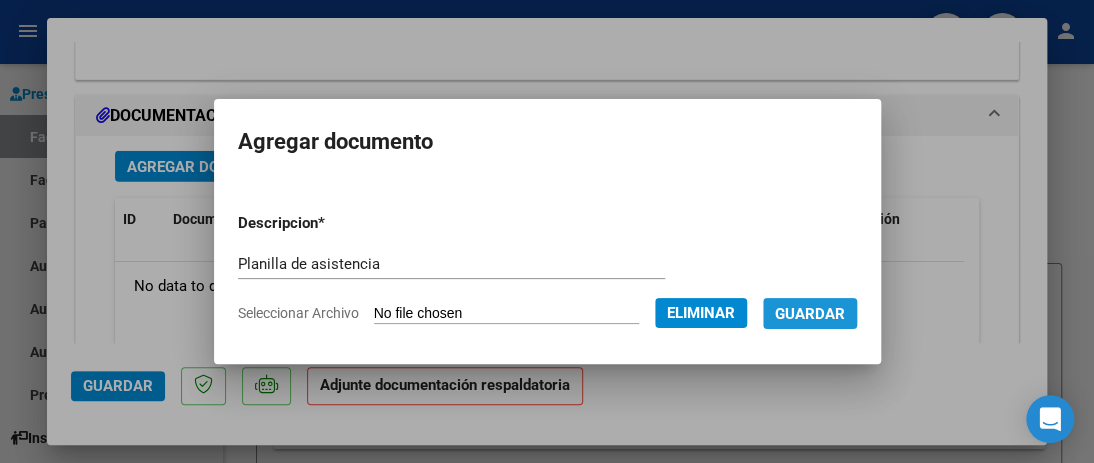 click on "Guardar" at bounding box center [810, 314] 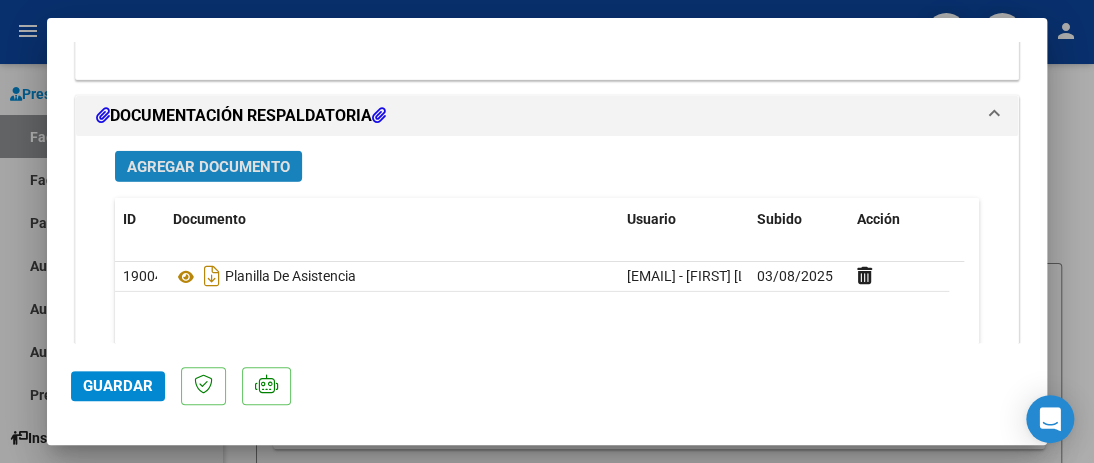 click on "Agregar Documento" at bounding box center (208, 167) 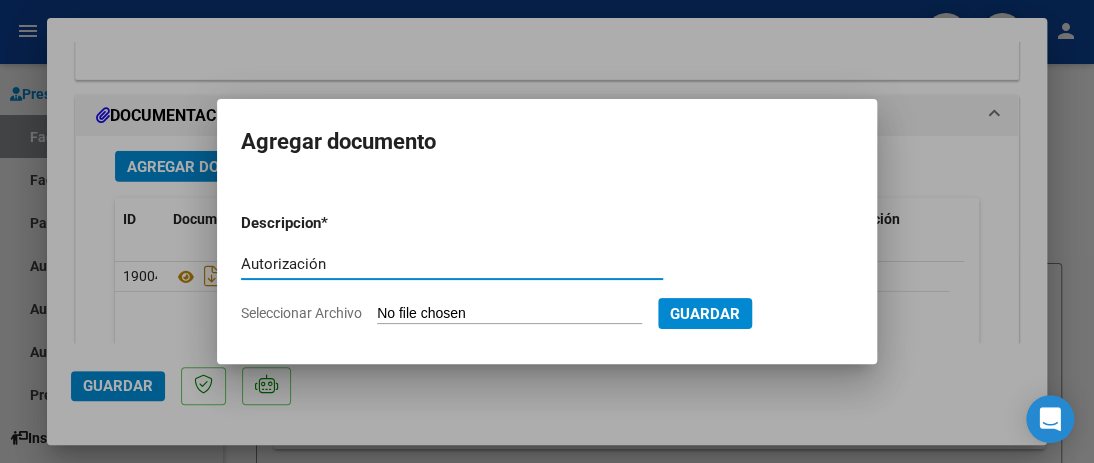 type on "Autorización" 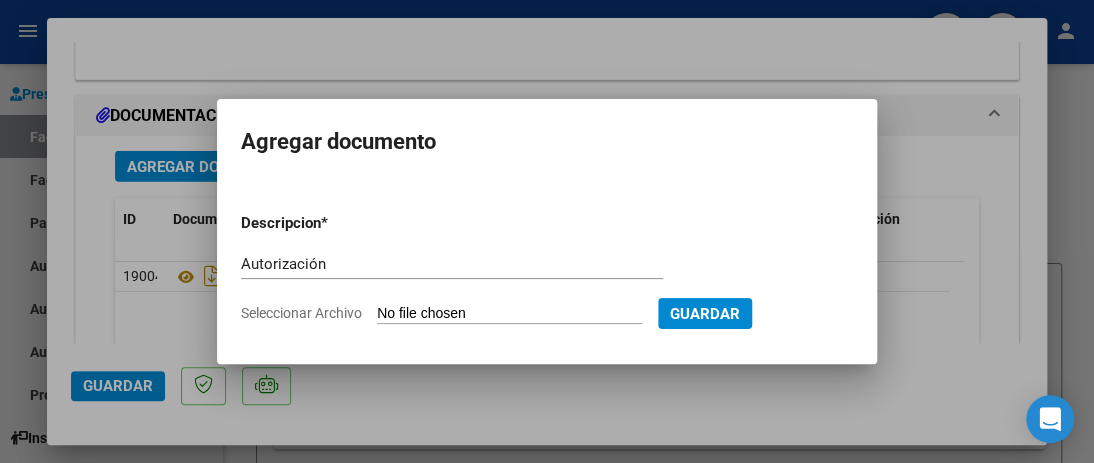 click on "Seleccionar Archivo" at bounding box center (509, 314) 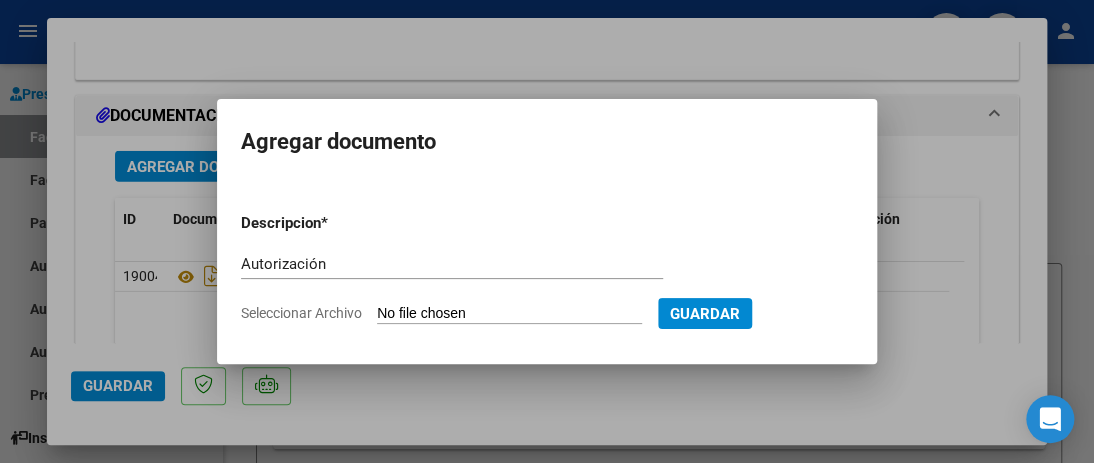 type on "C:\fakepath\[LAST], [FIRST] - Autorización FO 2025.pdf" 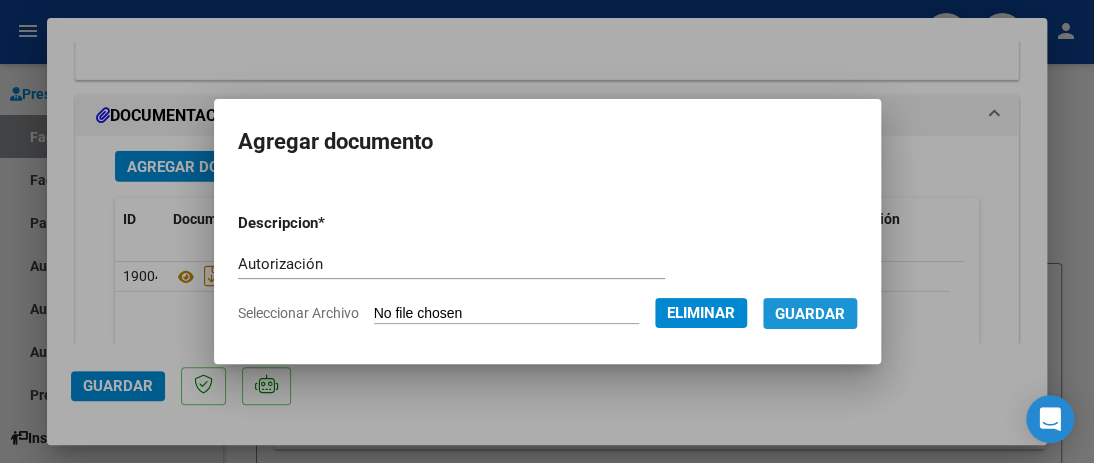 click on "Guardar" at bounding box center [810, 314] 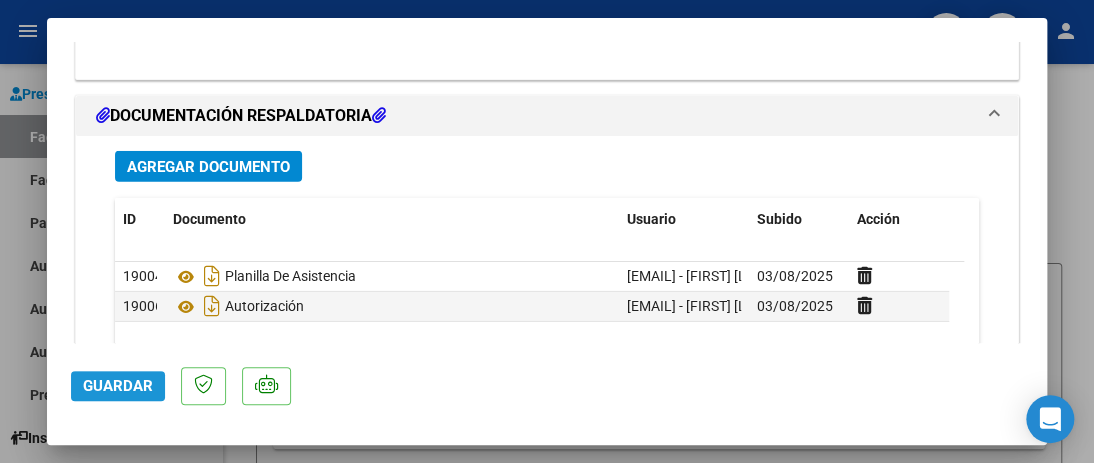 click on "Guardar" 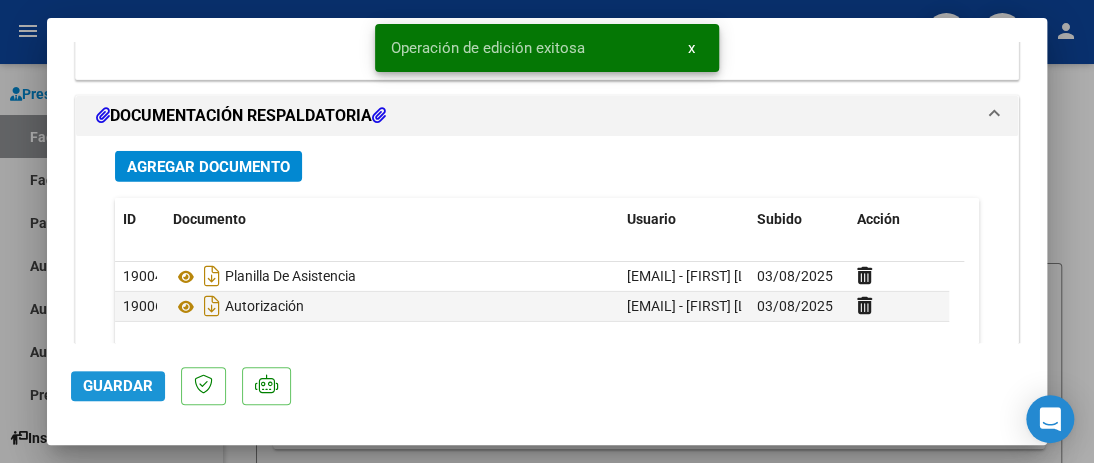 click on "Guardar" 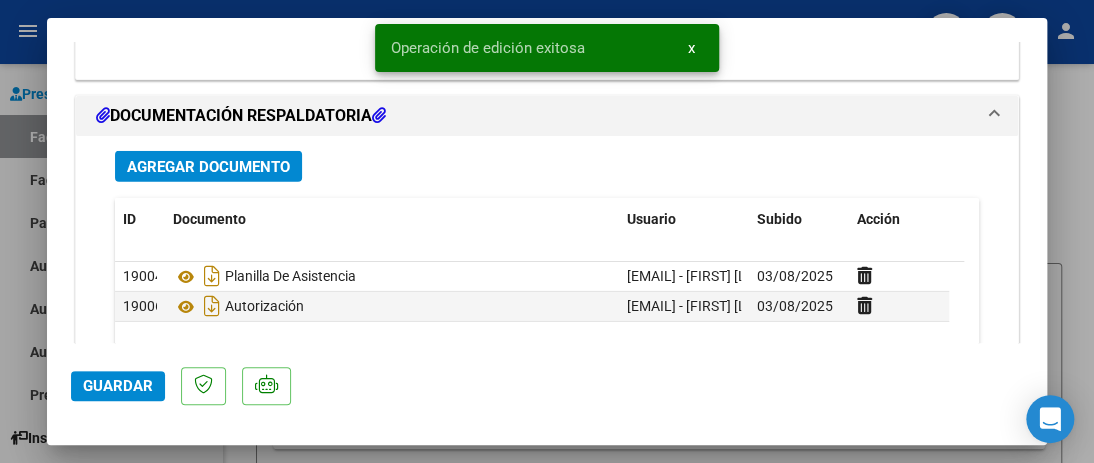 click at bounding box center [547, 231] 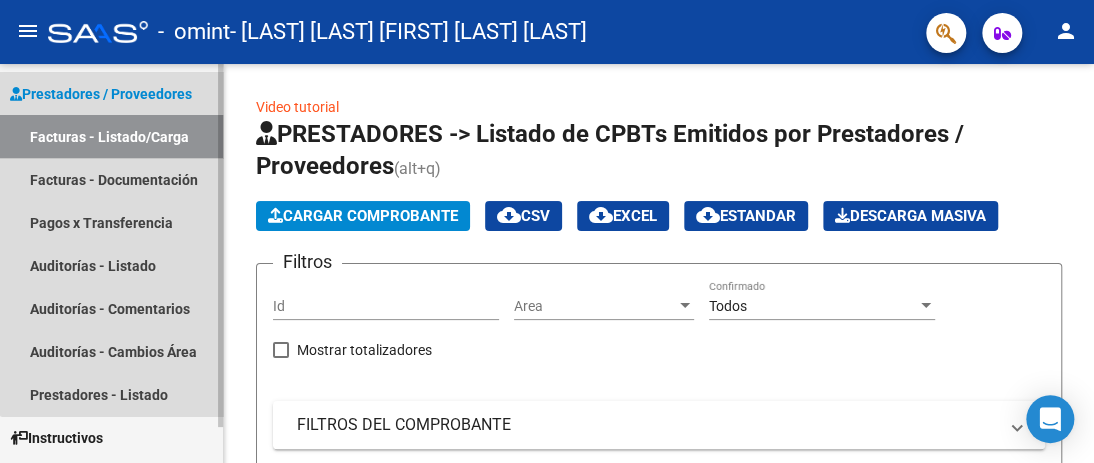 click on "Facturas - Listado/Carga" at bounding box center [111, 136] 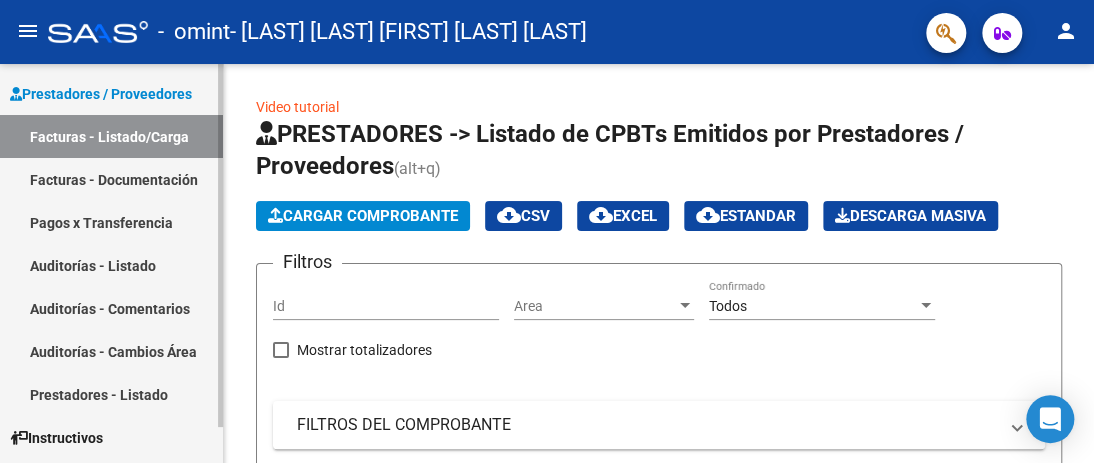 scroll, scrollTop: 39, scrollLeft: 0, axis: vertical 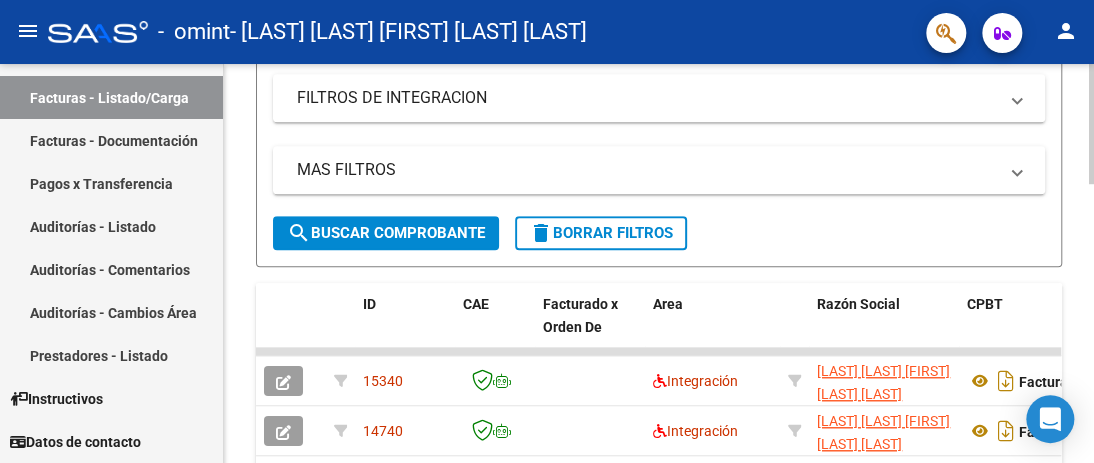 click 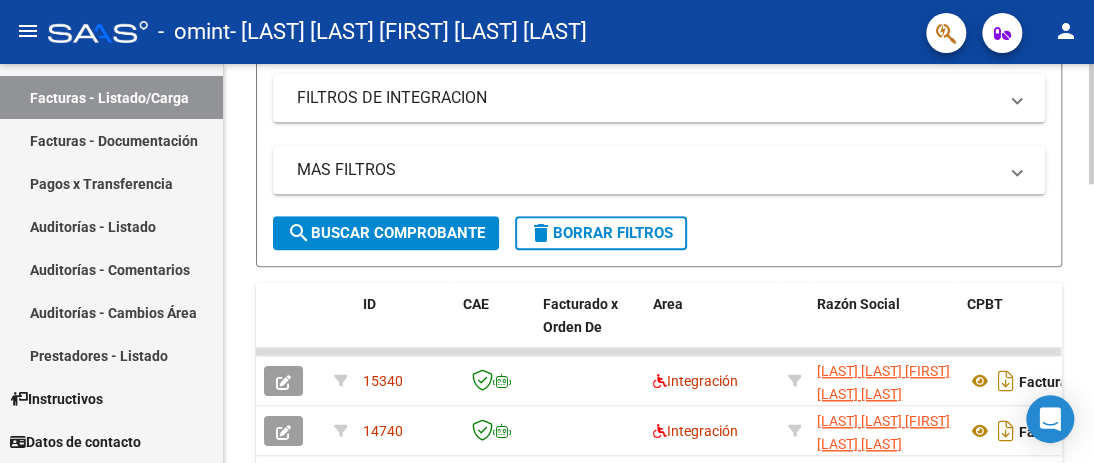 scroll, scrollTop: 0, scrollLeft: 0, axis: both 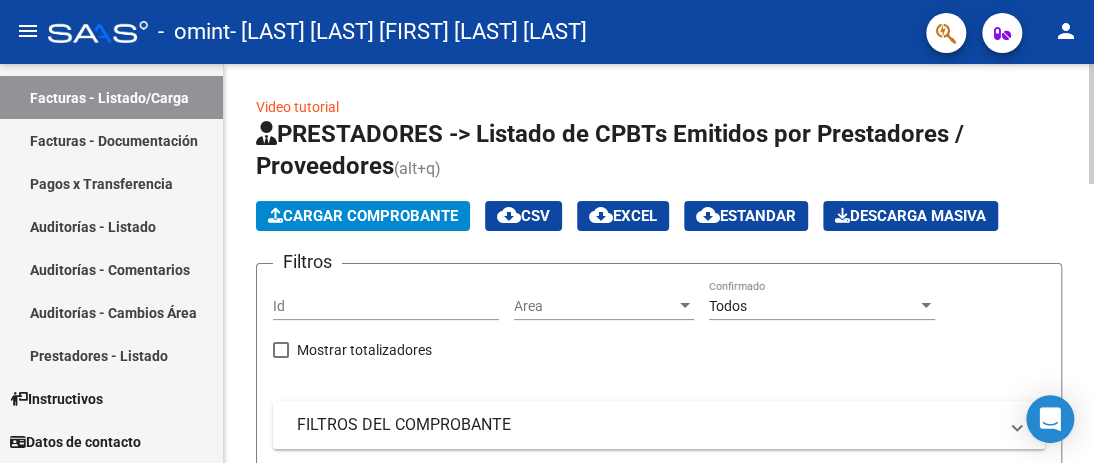 click 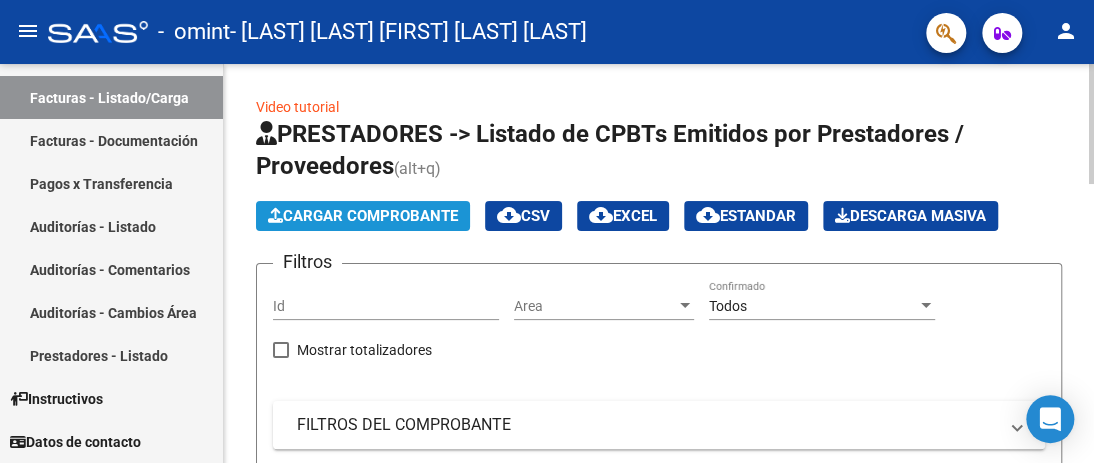 click on "Cargar Comprobante" 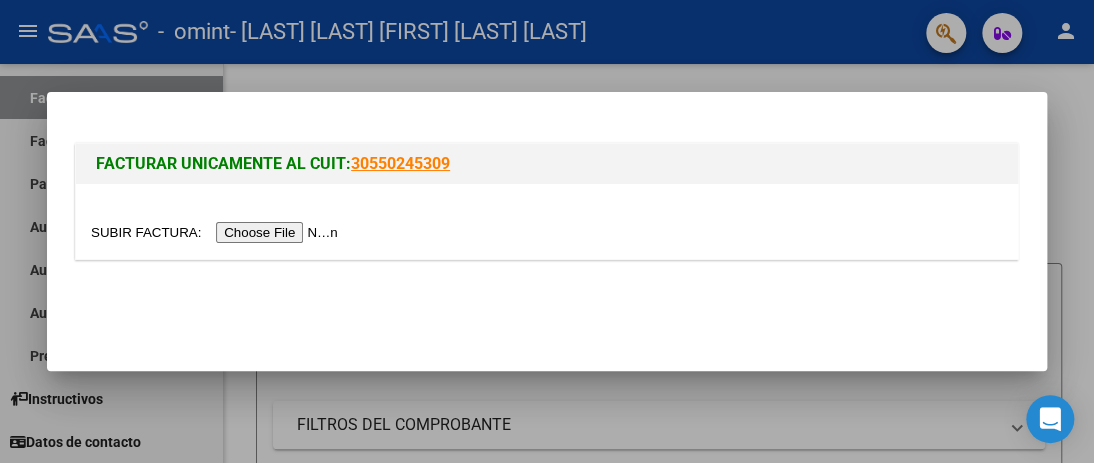 click at bounding box center (217, 232) 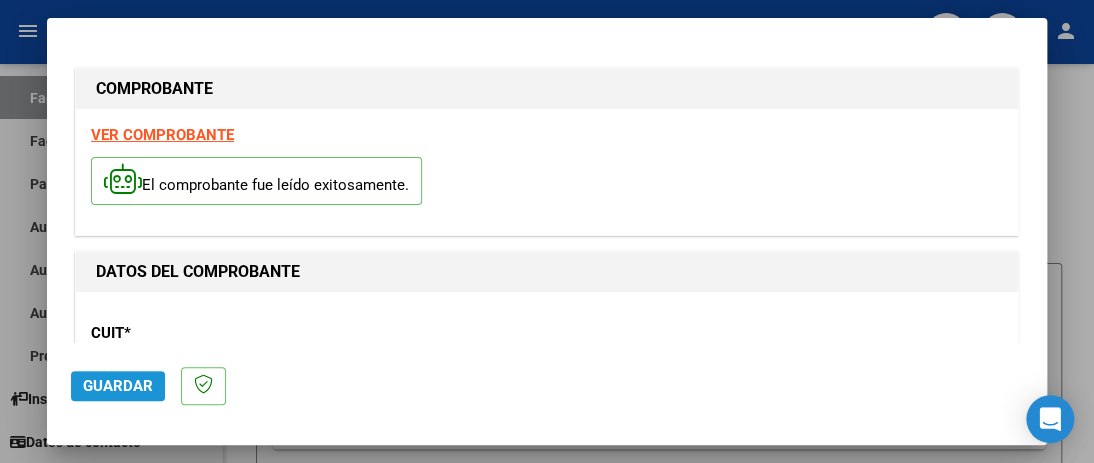 click on "Guardar" 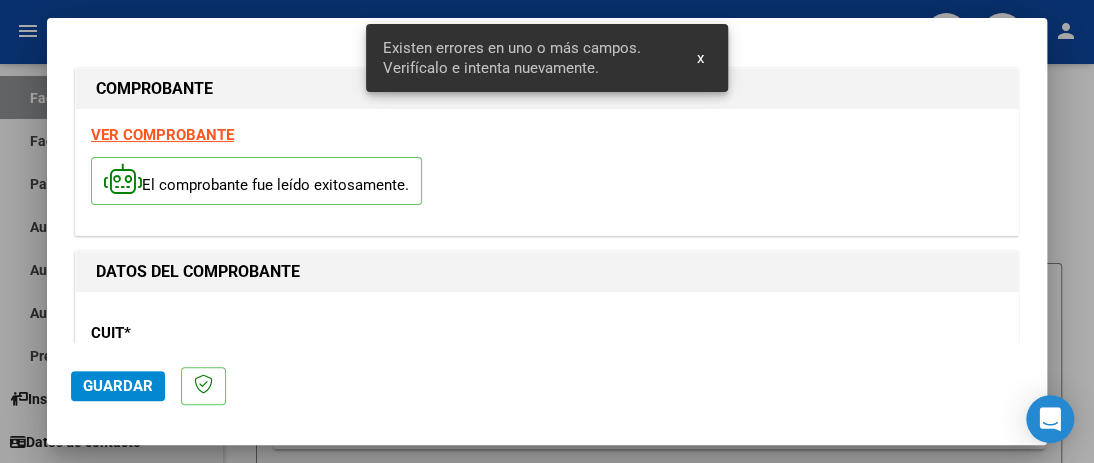 scroll, scrollTop: 506, scrollLeft: 0, axis: vertical 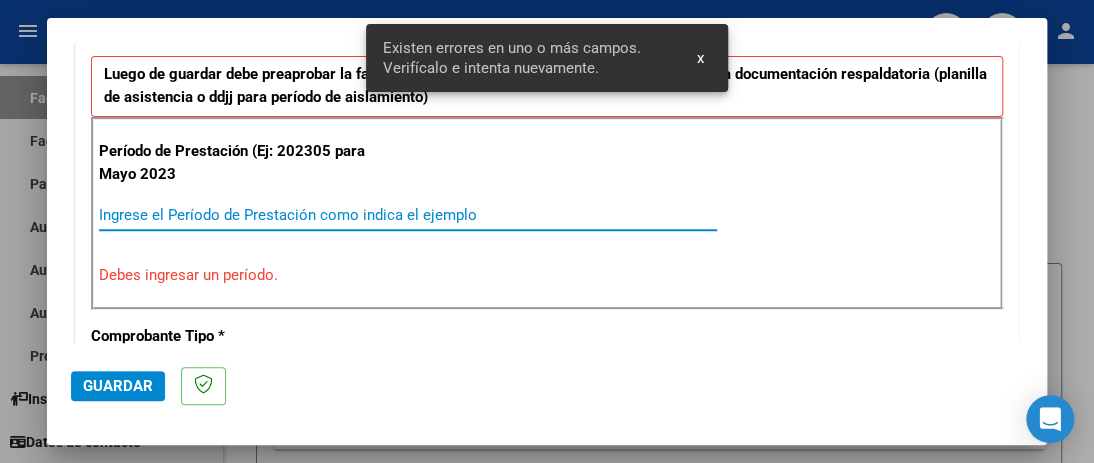 click on "Ingrese el Período de Prestación como indica el ejemplo" at bounding box center [408, 215] 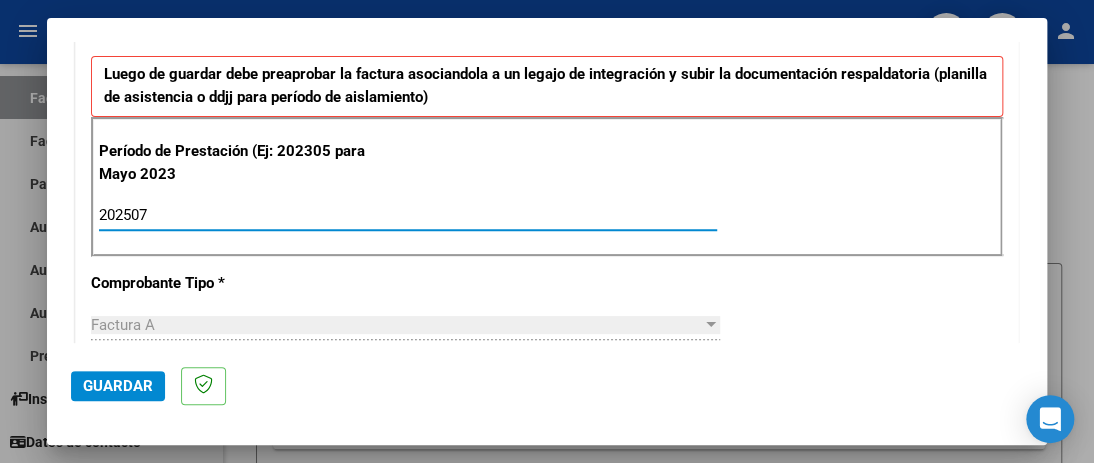 type on "202507" 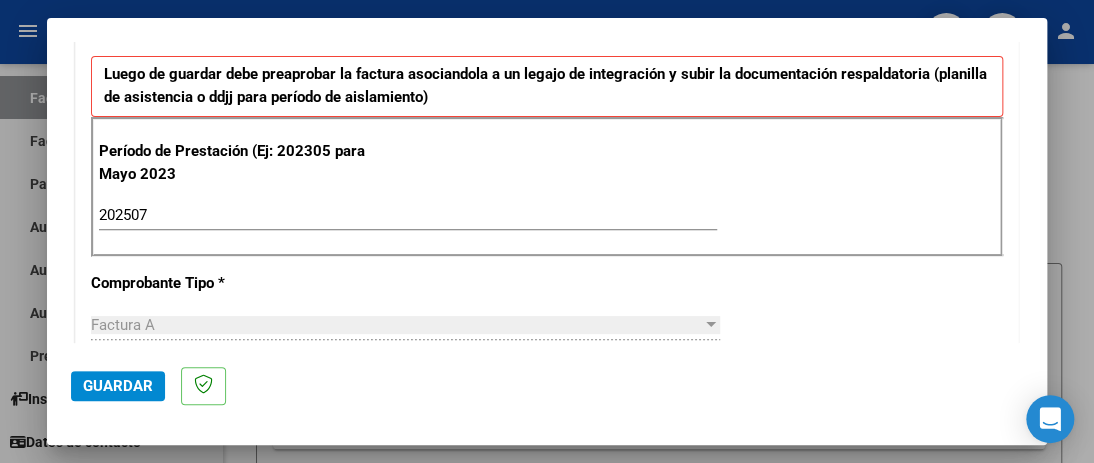 click on "Comprobante Tipo *" at bounding box center [228, 283] 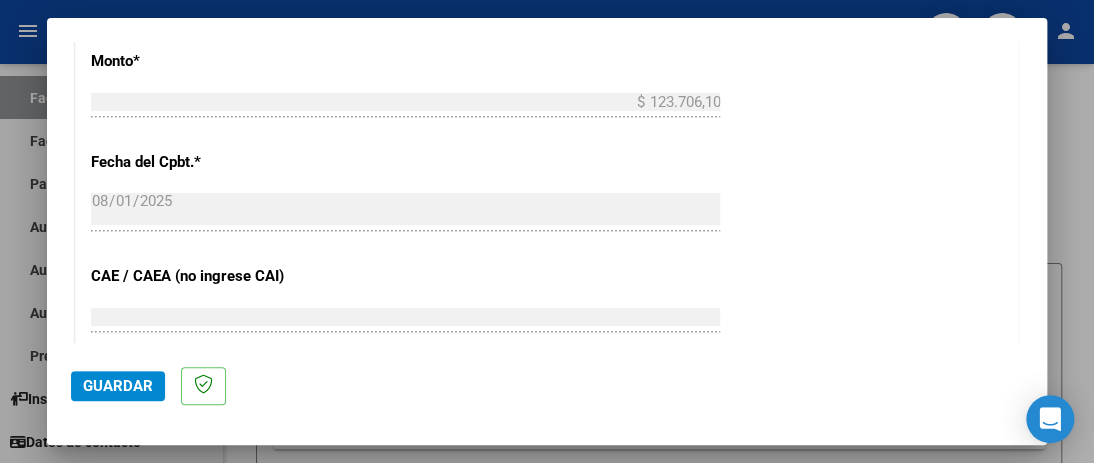 scroll, scrollTop: 1296, scrollLeft: 0, axis: vertical 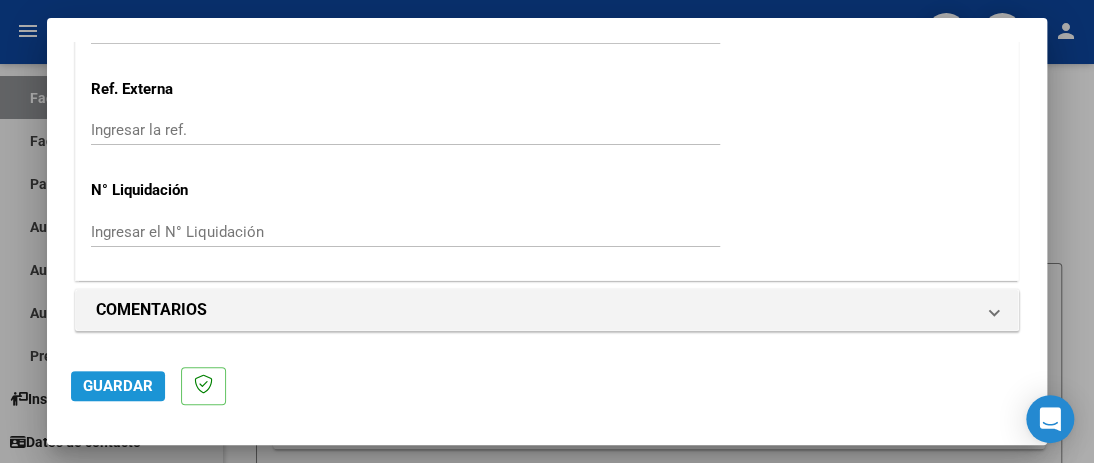 click on "Guardar" 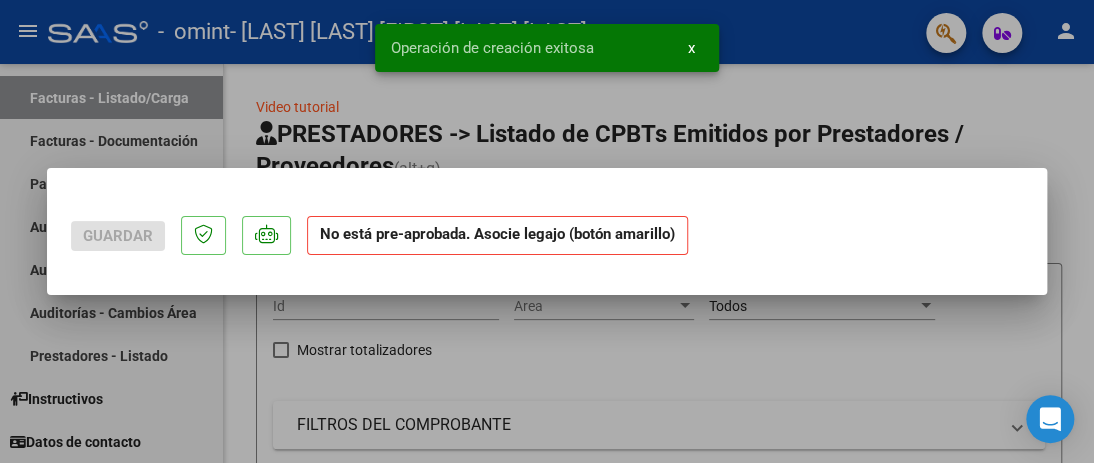scroll, scrollTop: 0, scrollLeft: 0, axis: both 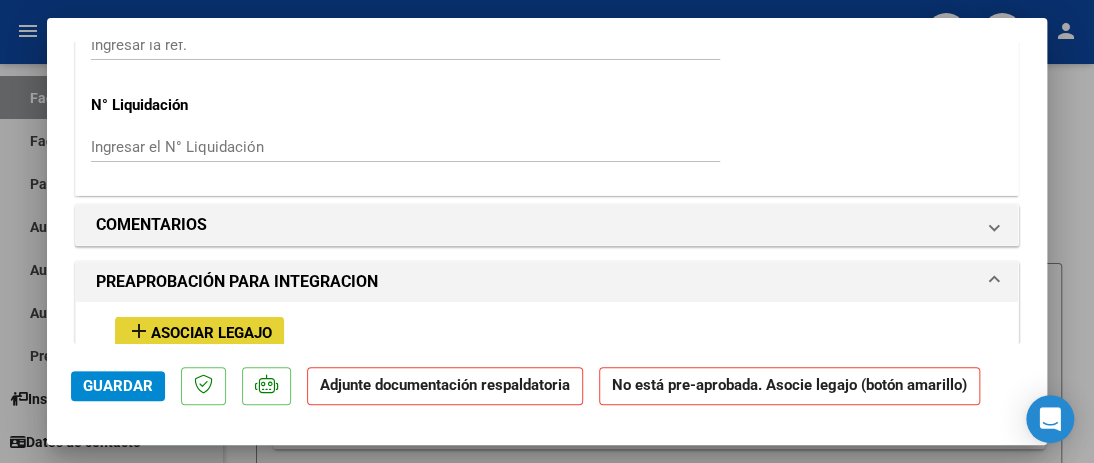 click on "Asociar Legajo" at bounding box center (211, 333) 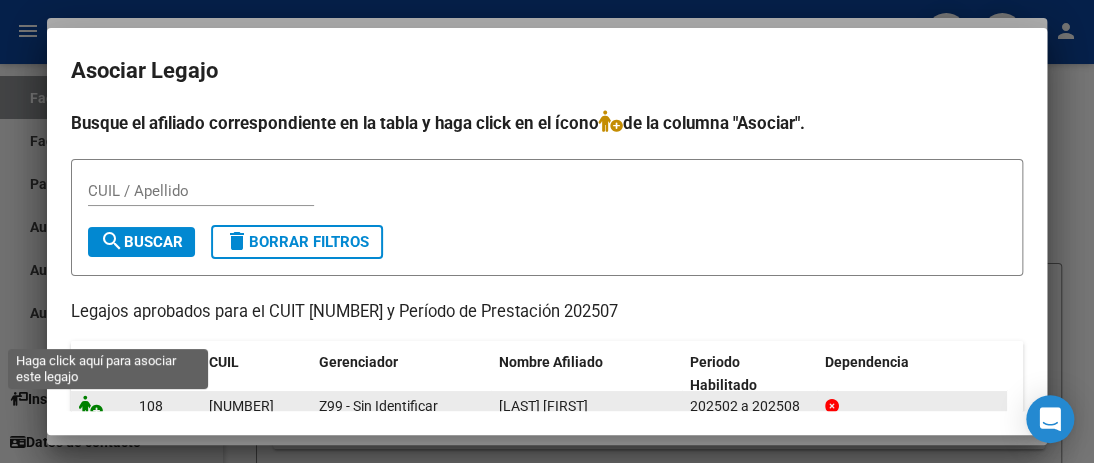 click 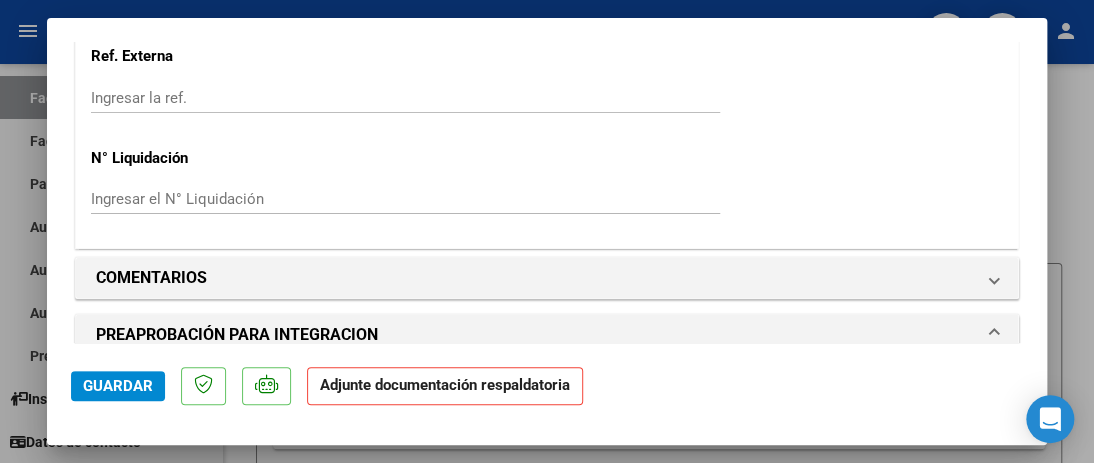 scroll, scrollTop: 1631, scrollLeft: 0, axis: vertical 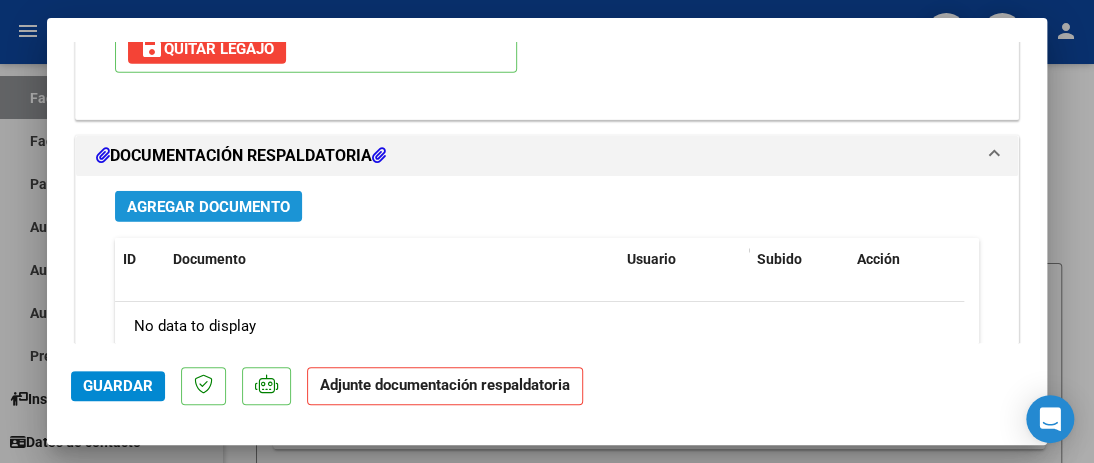 click on "Agregar Documento" at bounding box center (208, 207) 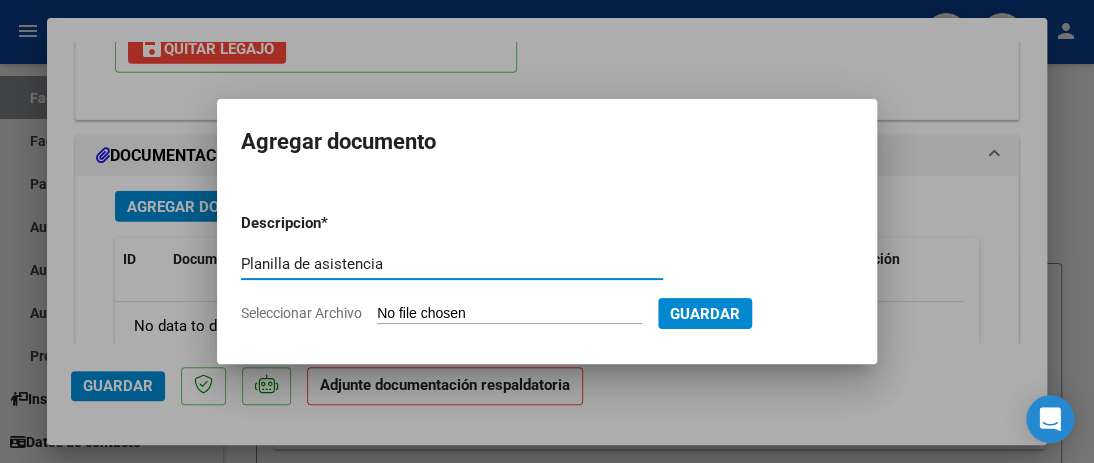 type on "Planilla de asistencia" 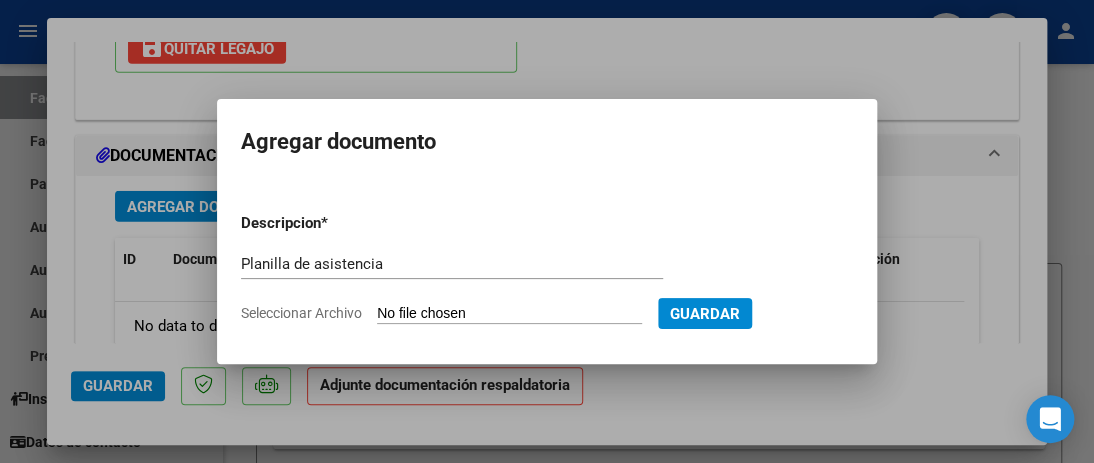 click on "Seleccionar Archivo" at bounding box center [509, 314] 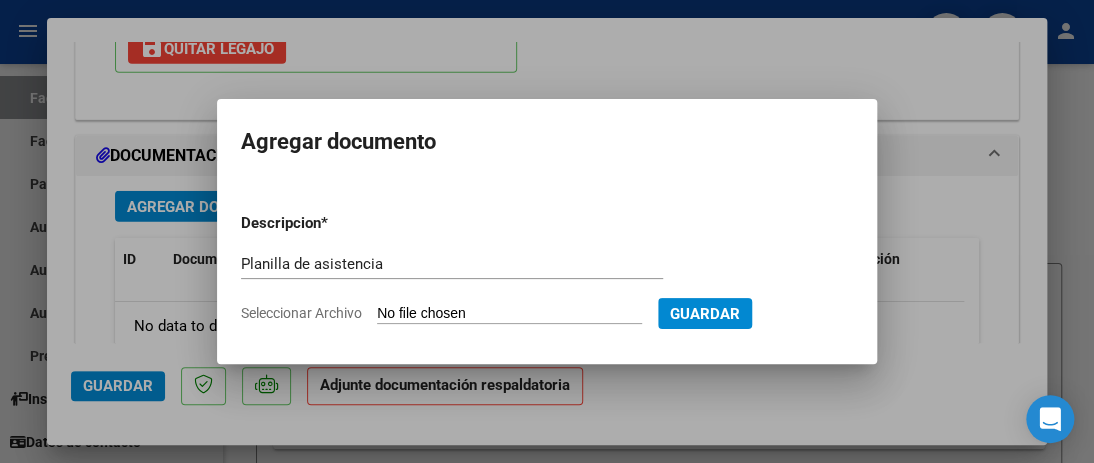 type on "C:\fakepath\[LAST], [FIRST] - Planilla de asistencia Julio 2025.pdf" 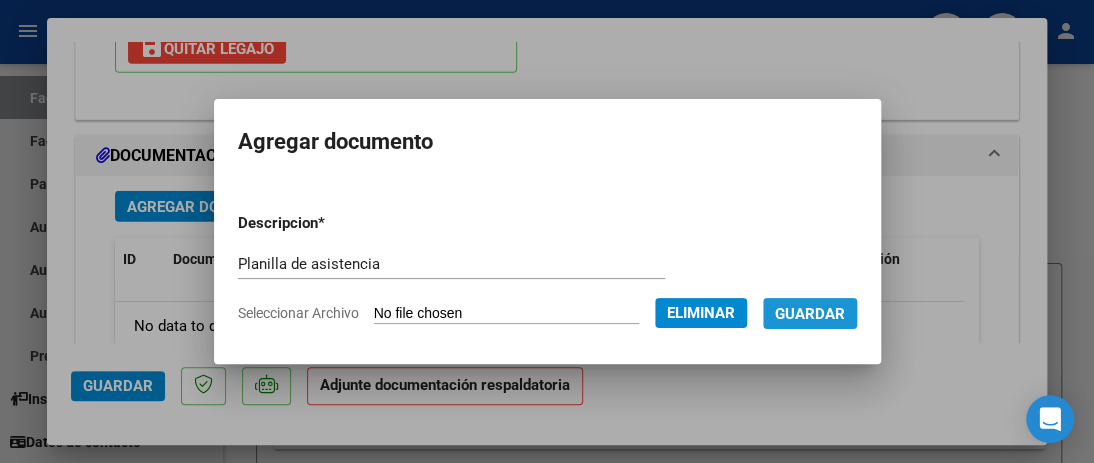 click on "Guardar" at bounding box center [810, 314] 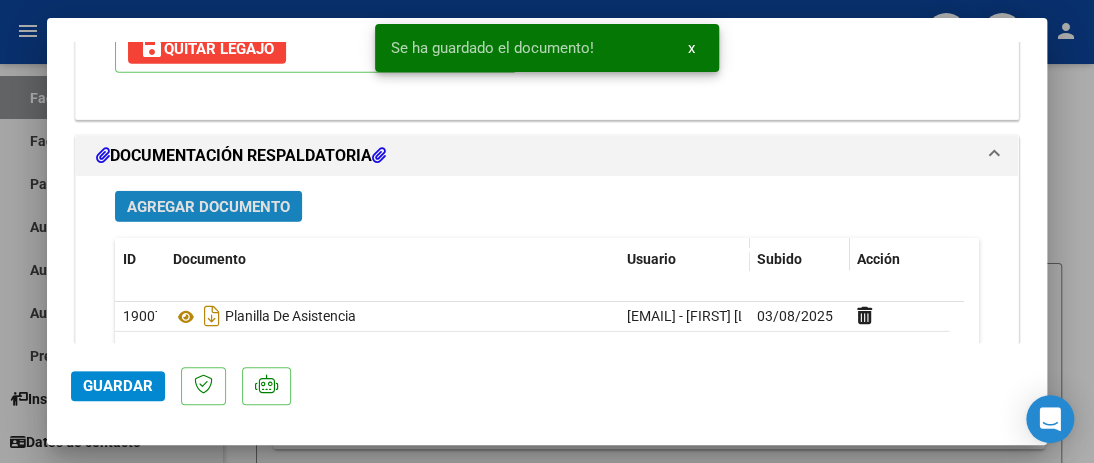click on "Agregar Documento" at bounding box center (208, 206) 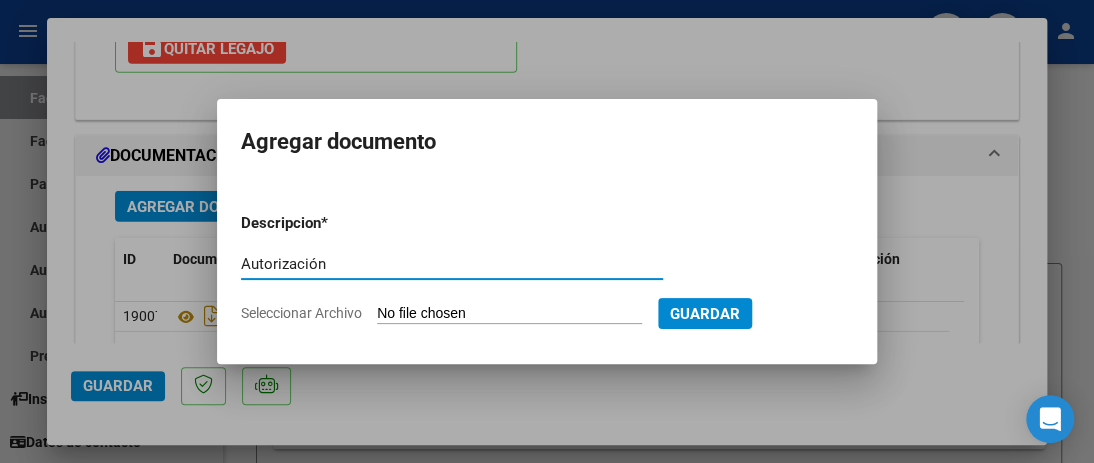 type on "Autorización" 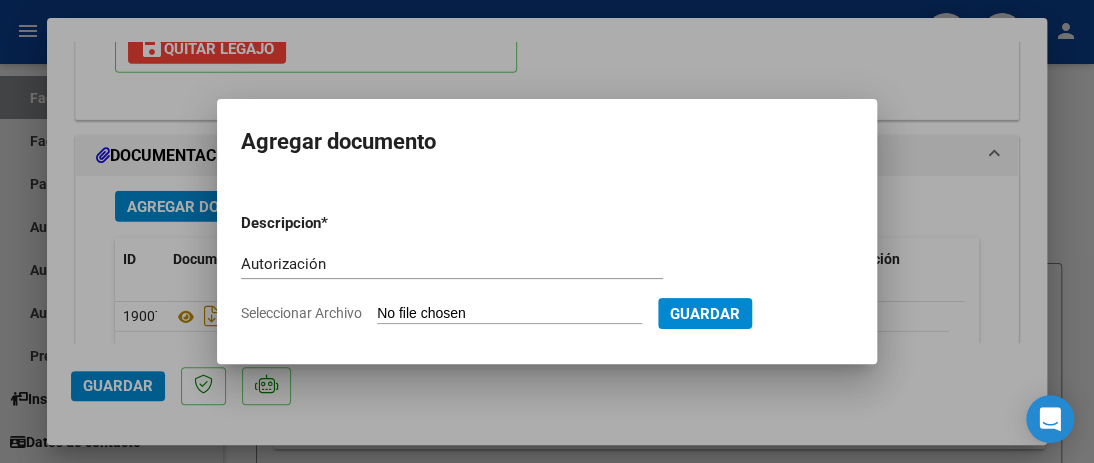 type on "C:\fakepath\[LAST], [FIRST] - Autorización FO 2025.pdf" 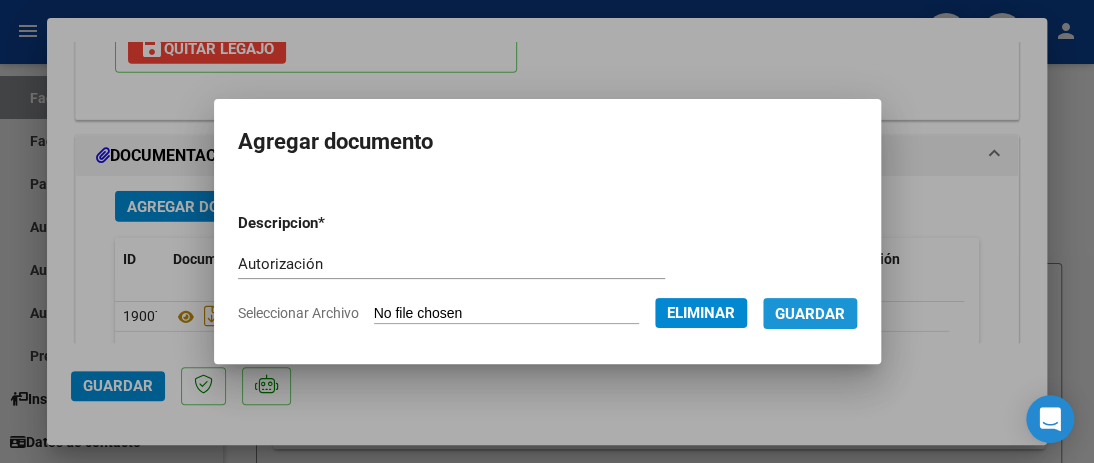 click on "Guardar" at bounding box center (810, 314) 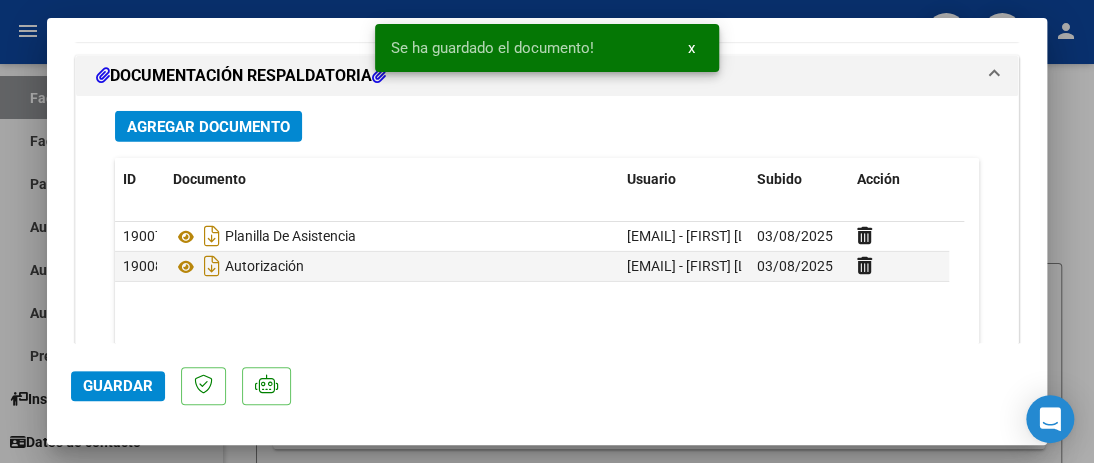 scroll, scrollTop: 2271, scrollLeft: 0, axis: vertical 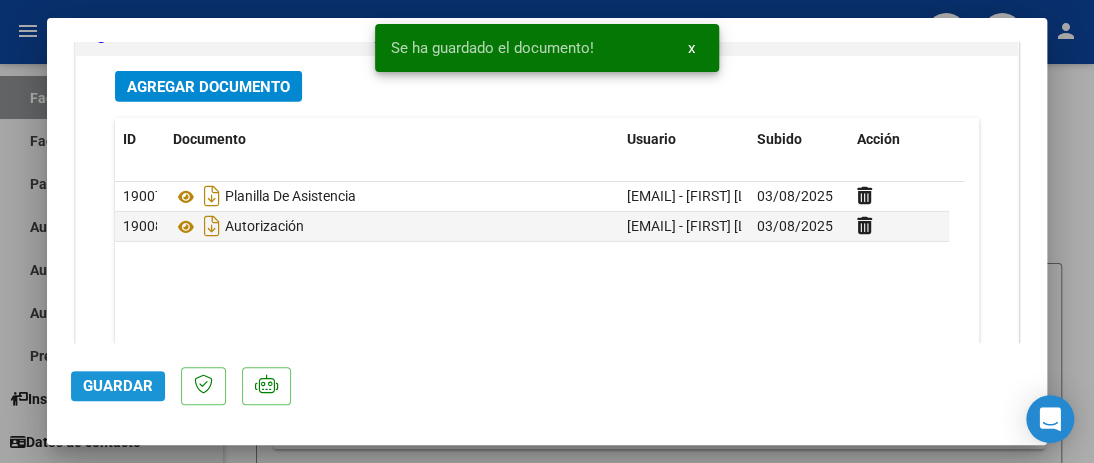 click on "Guardar" 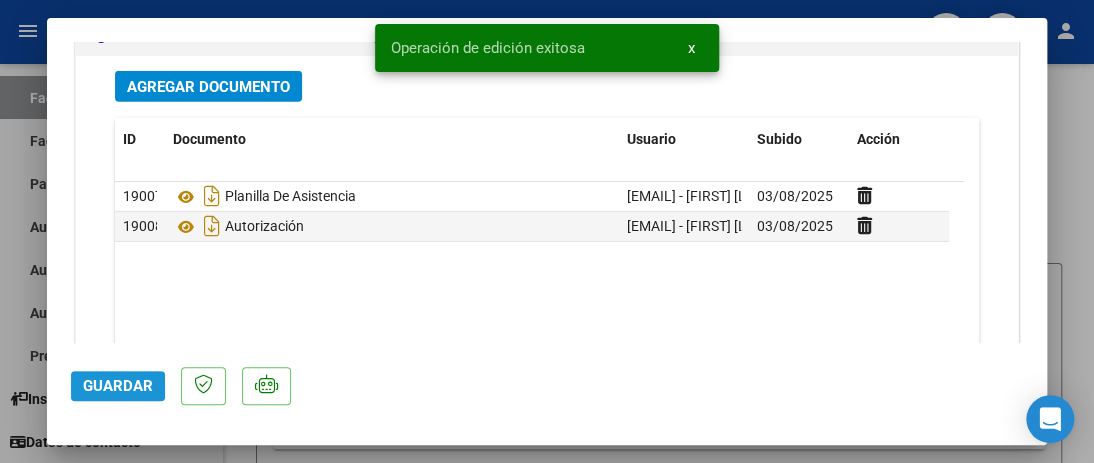 click on "Guardar" 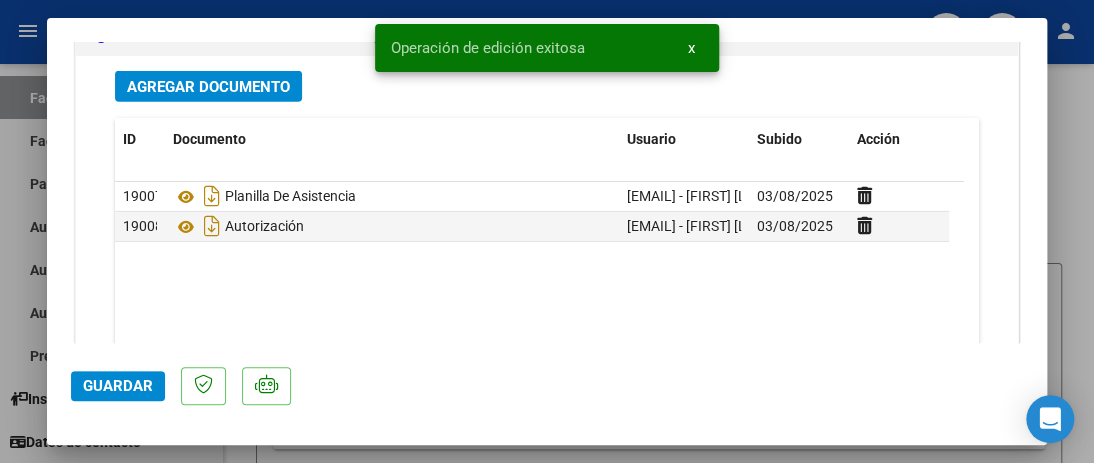 click at bounding box center [547, 231] 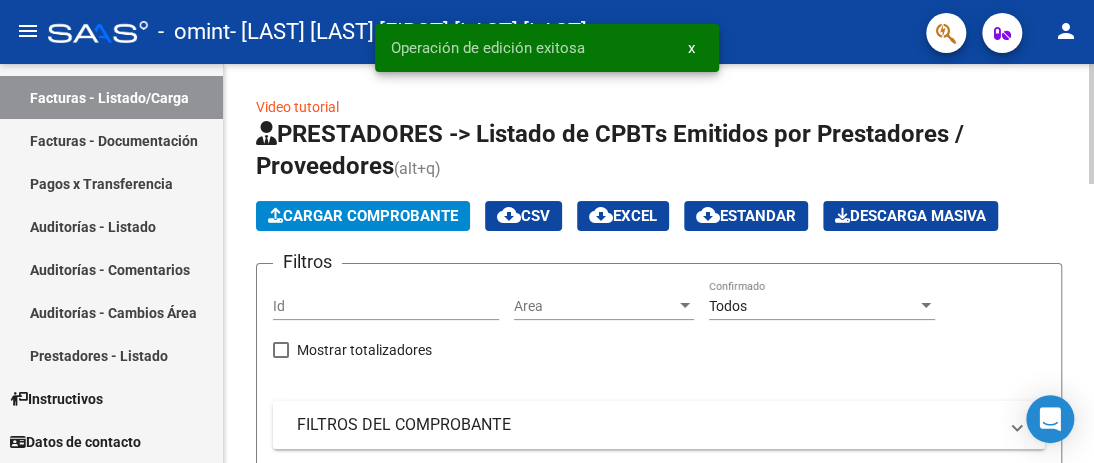 scroll, scrollTop: 399, scrollLeft: 0, axis: vertical 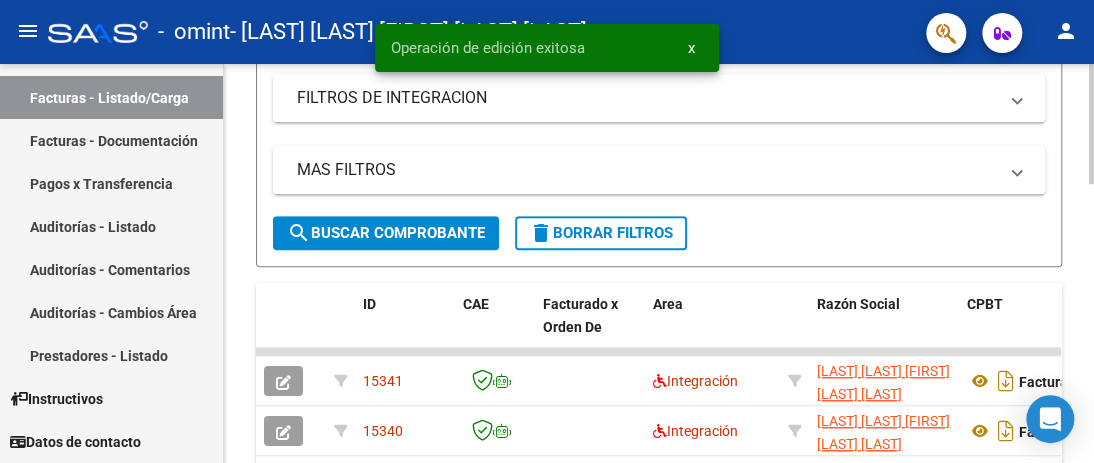 click 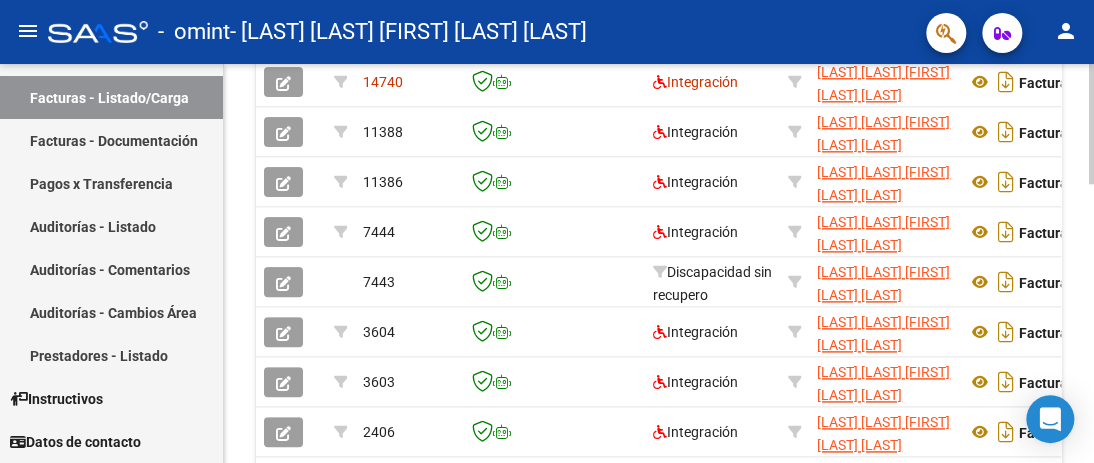 click 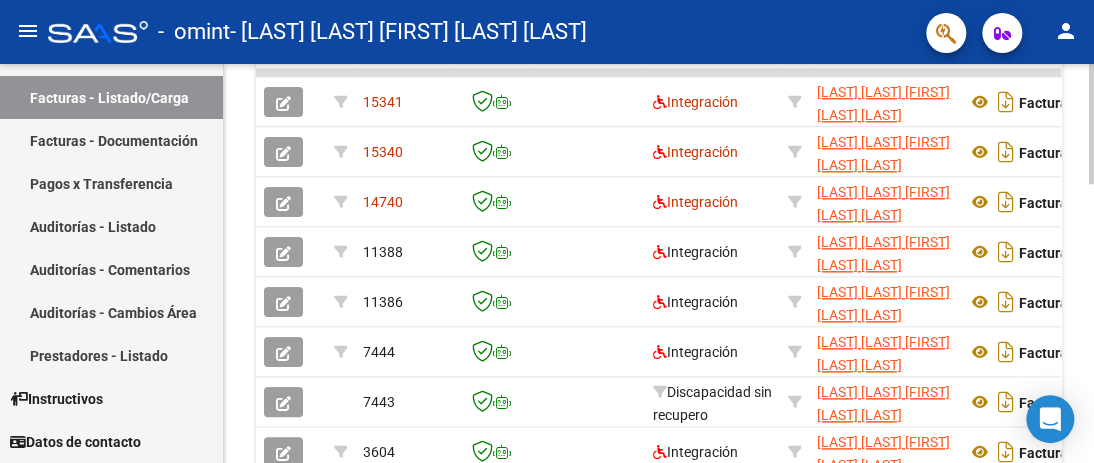 scroll, scrollTop: 926, scrollLeft: 0, axis: vertical 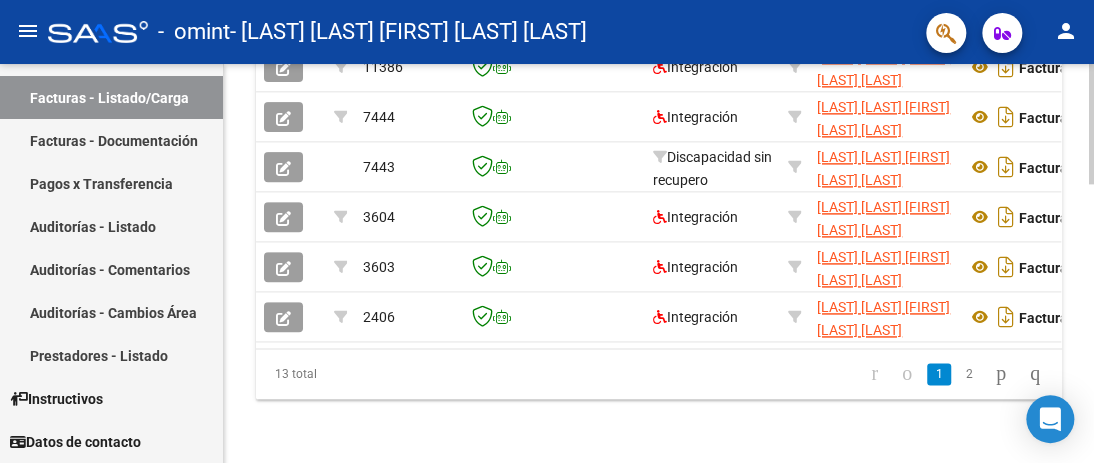 click 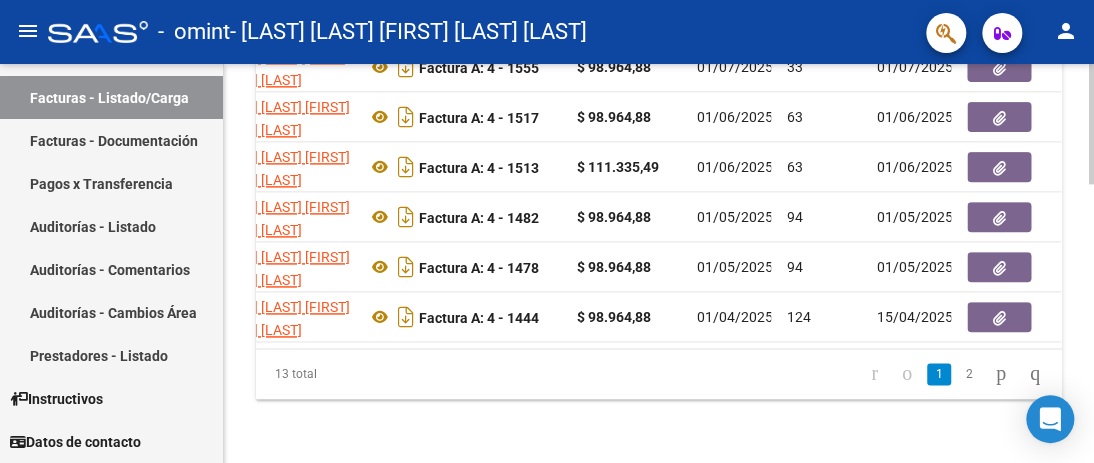 scroll, scrollTop: 0, scrollLeft: 720, axis: horizontal 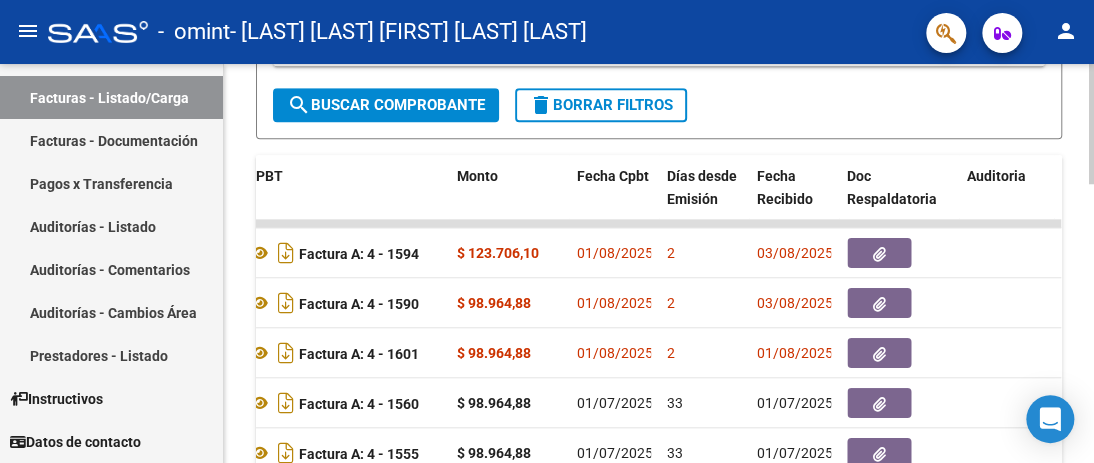 click 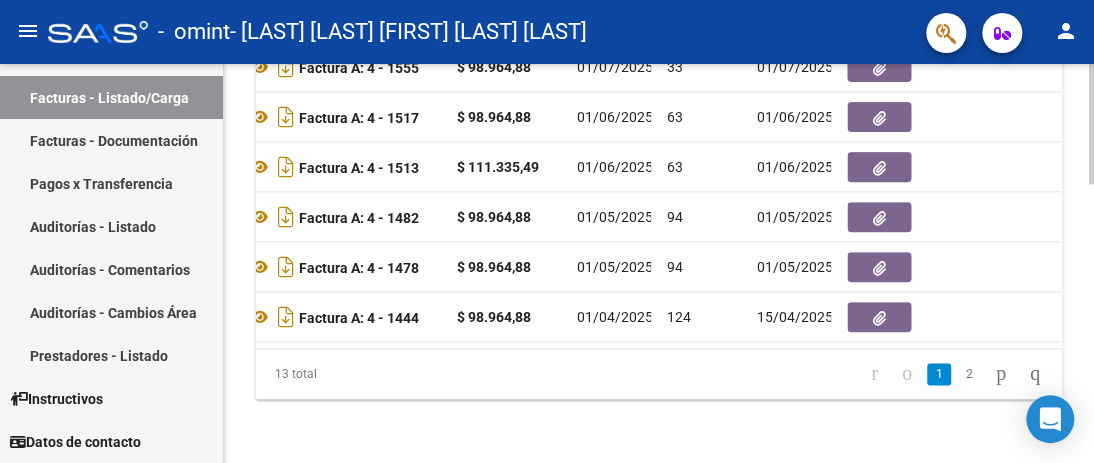 click 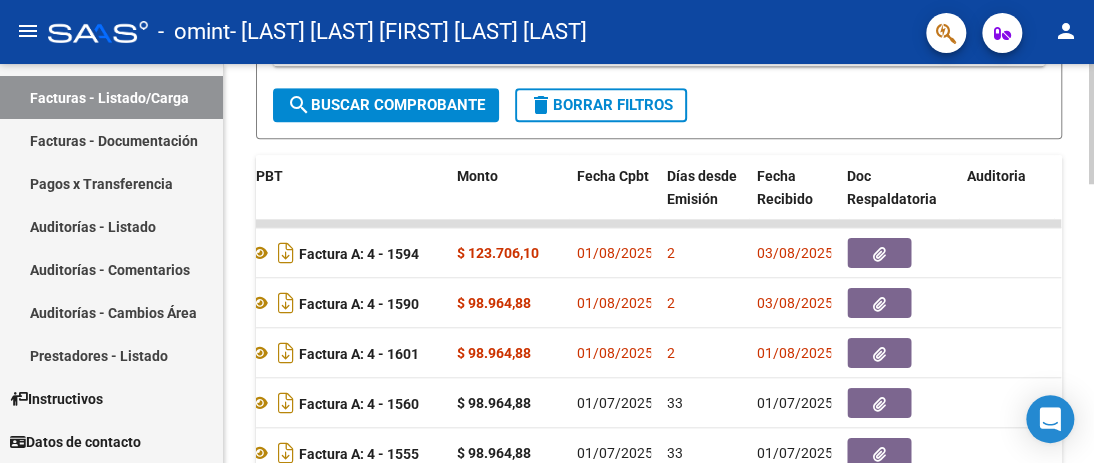 click 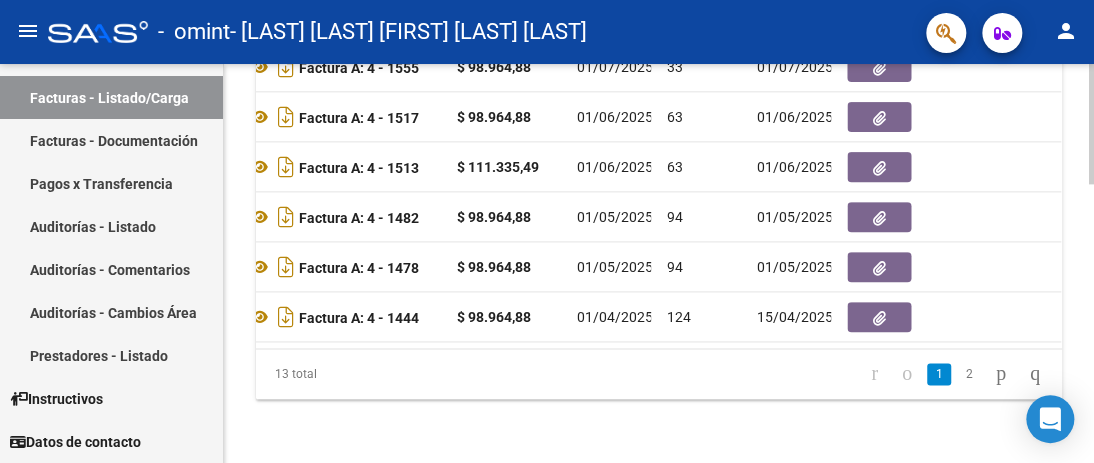click 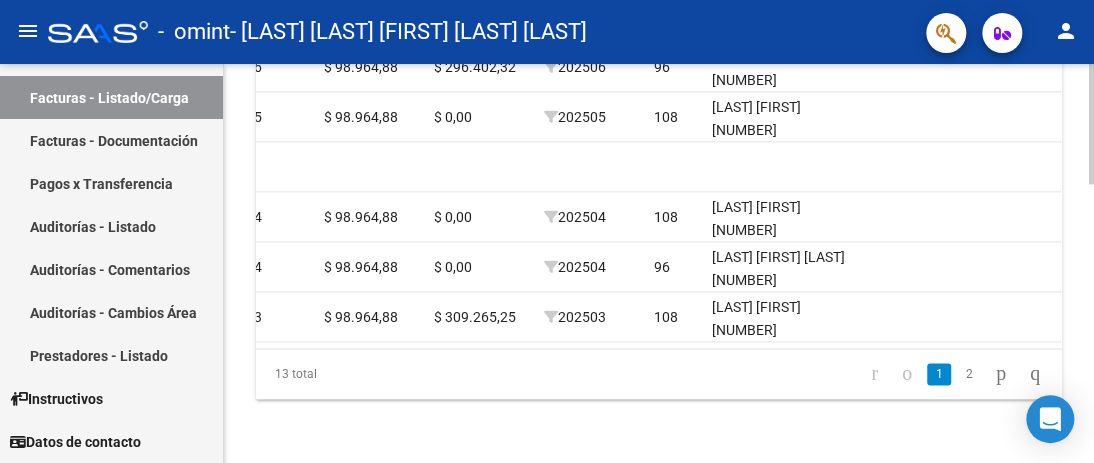 scroll, scrollTop: 0, scrollLeft: 2358, axis: horizontal 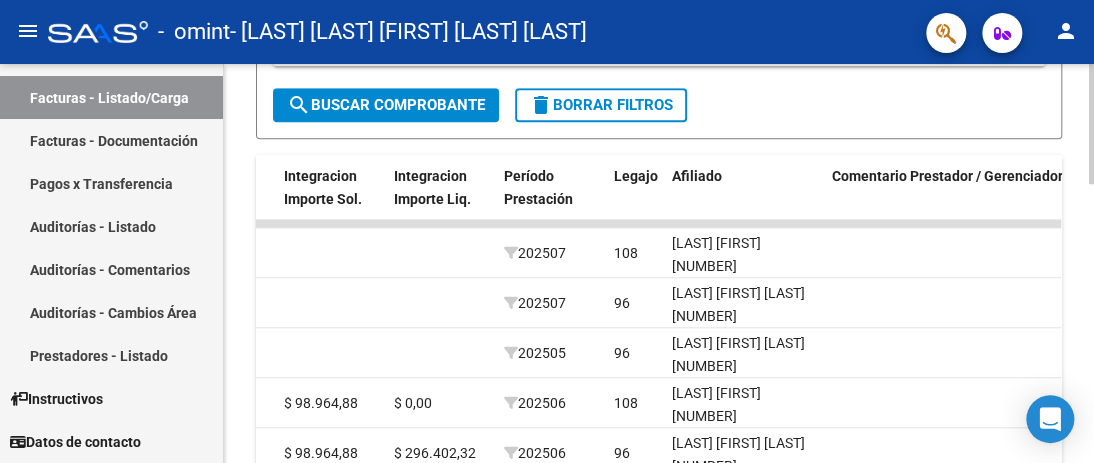 click 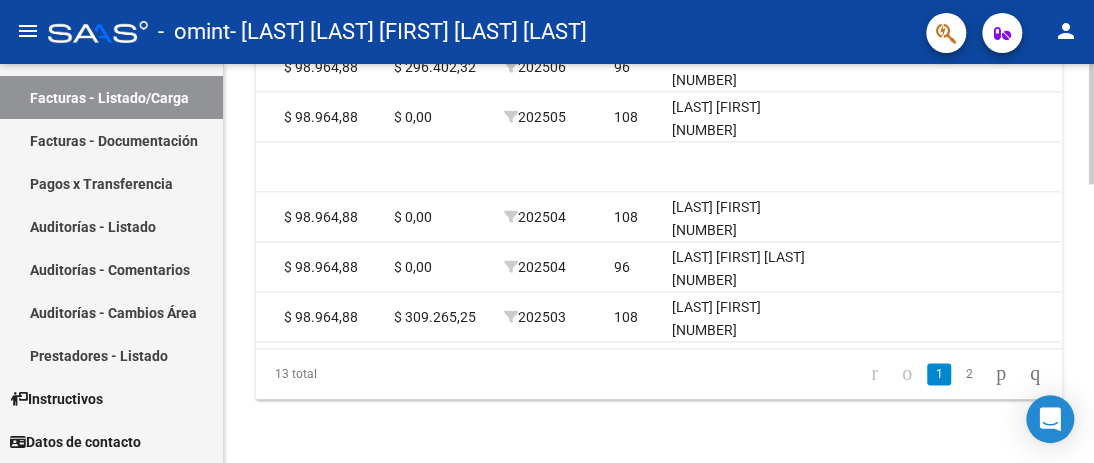 click 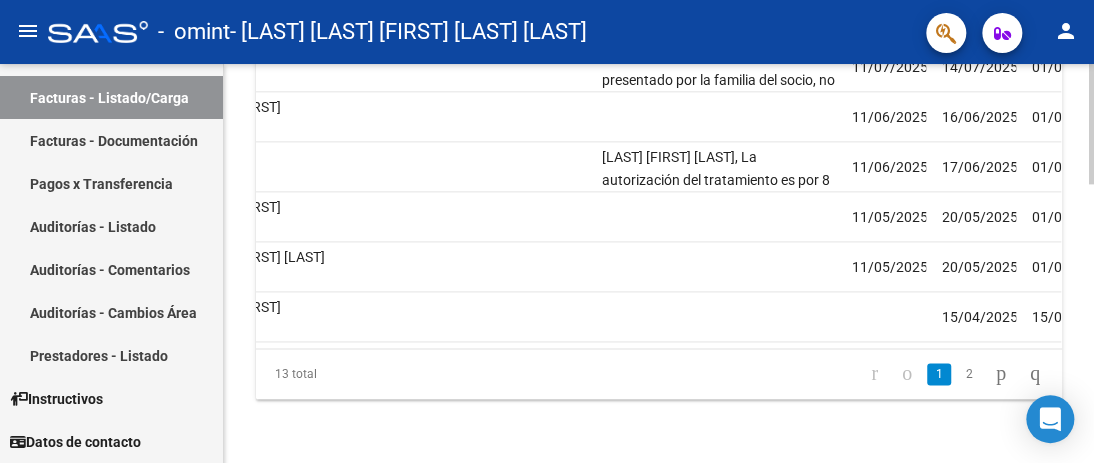 scroll, scrollTop: 0, scrollLeft: 3038, axis: horizontal 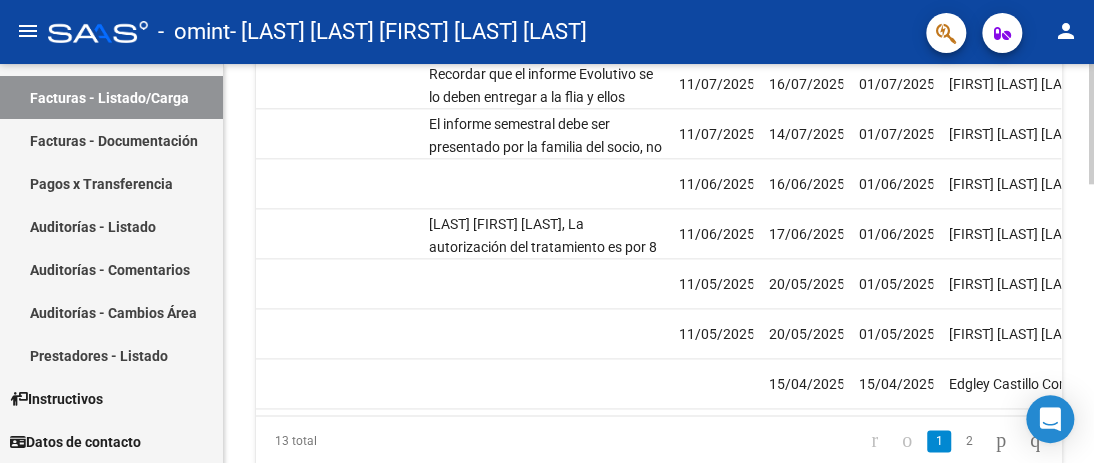 click on "Video tutorial   PRESTADORES -> Listado de CPBTs Emitidos por Prestadores / Proveedores (alt+q)   Cargar Comprobante
cloud_download  CSV  cloud_download  EXCEL  cloud_download  Estandar   Descarga Masiva
Filtros Id Area Area Todos Confirmado   Mostrar totalizadores   FILTROS DEL COMPROBANTE  Comprobante Tipo Comprobante Tipo Start date – End date Fec. Comprobante Desde / Hasta Días Emisión Desde(cant. días) Días Emisión Hasta(cant. días) CUIT / Razón Social Pto. Venta Nro. Comprobante Código SSS CAE Válido CAE Válido Todos Cargado Módulo Hosp. Todos Tiene facturacion Apócrifa Hospital Refes  FILTROS DE INTEGRACION  Período De Prestación Campos del Archivo de Rendición Devuelto x SSS (dr_envio) Todos Rendido x SSS (dr_envio) Tipo de Registro Tipo de Registro Período Presentación Período Presentación Campos del Legajo Asociado (preaprobación) Afiliado Legajo (cuil/nombre) Todos Solo facturas preaprobadas  MAS FILTROS  Todos Con Doc. Respaldatoria Todos Con Trazabilidad Todos – – 2" 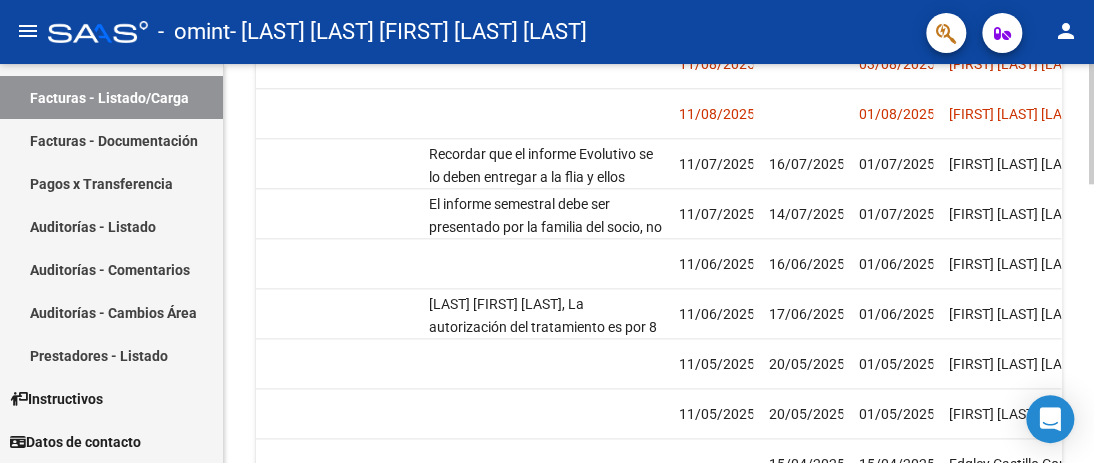 scroll, scrollTop: 806, scrollLeft: 0, axis: vertical 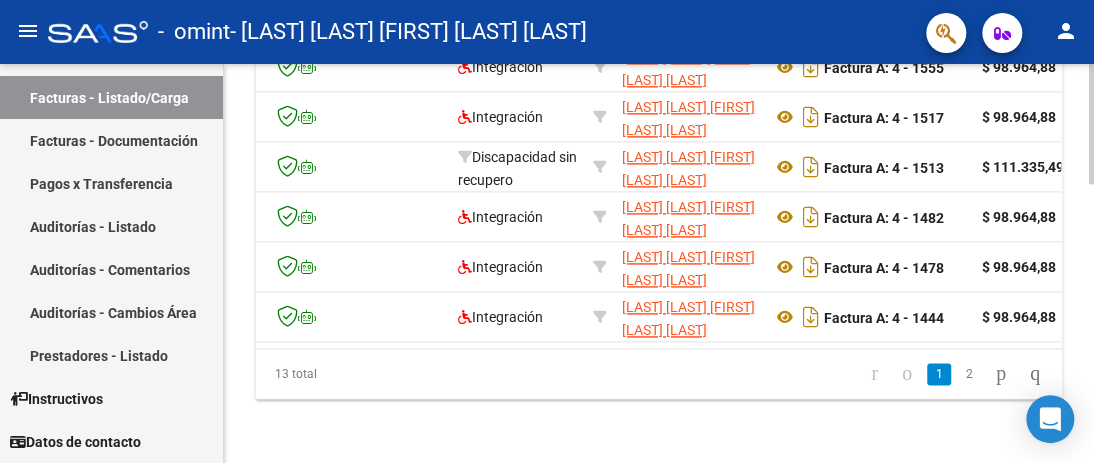 click 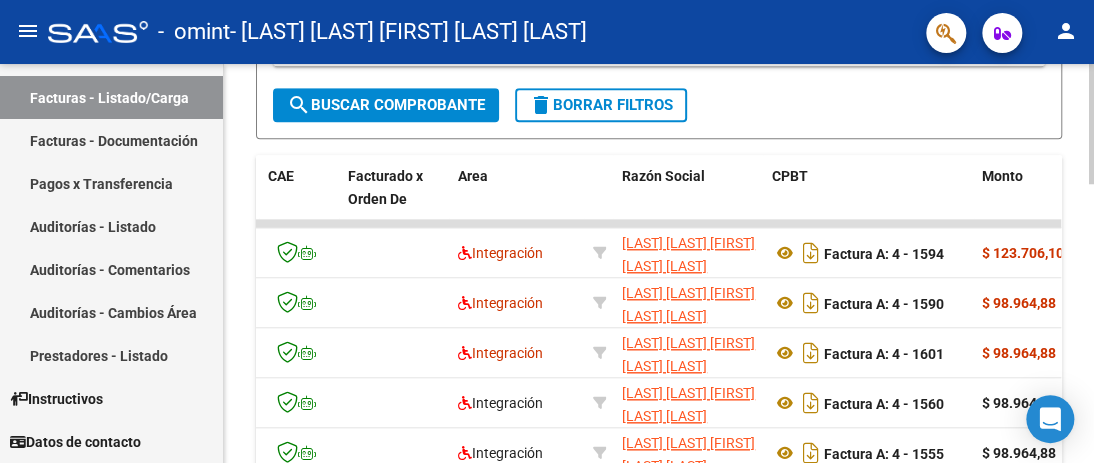 click 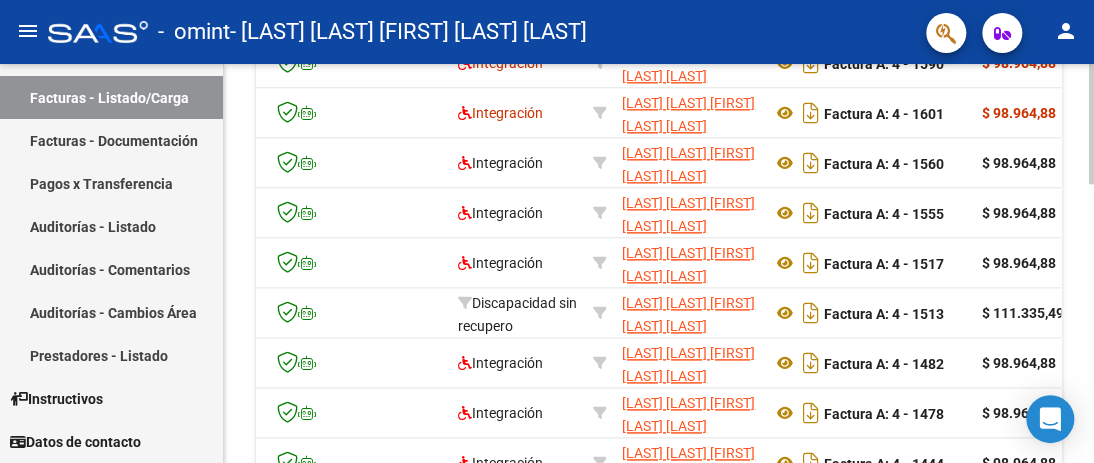 scroll, scrollTop: 807, scrollLeft: 0, axis: vertical 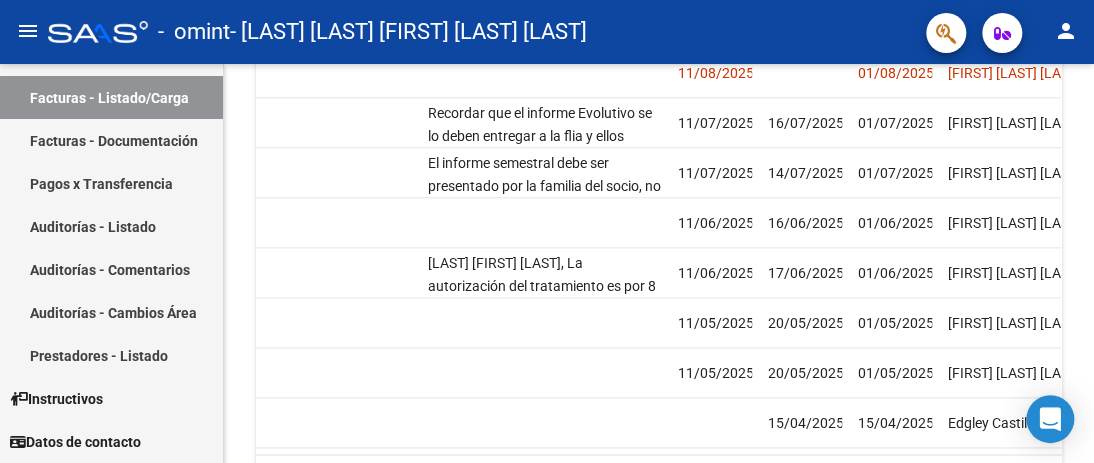click on "person" 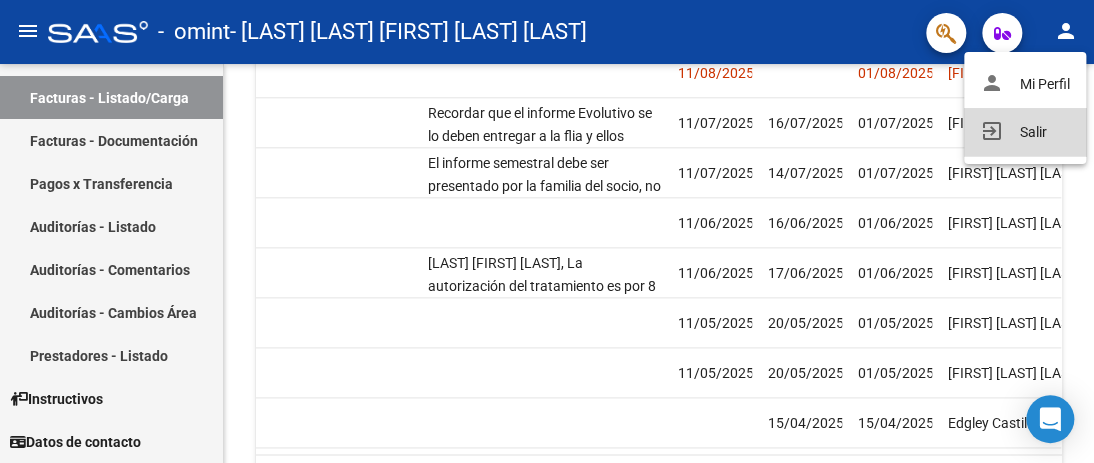 click on "exit_to_app  Salir" at bounding box center [1025, 132] 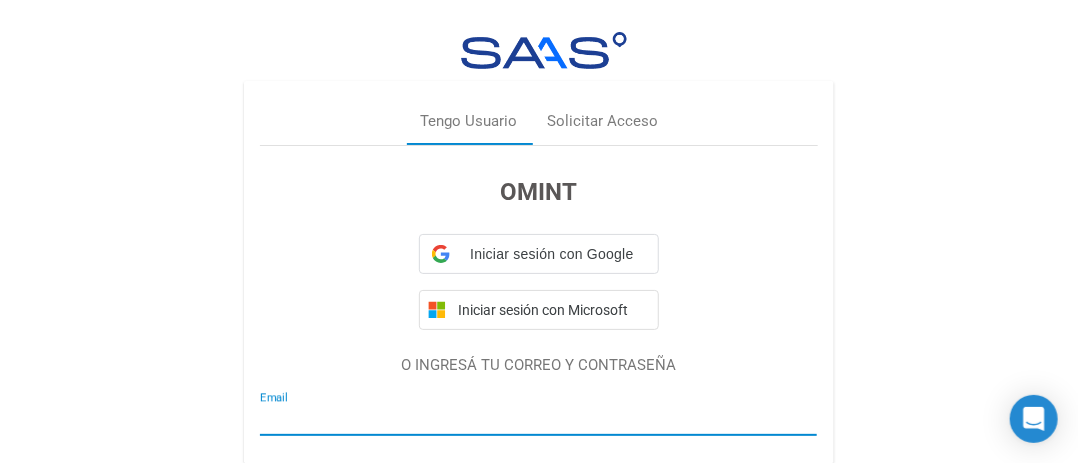 type on "[EMAIL]" 